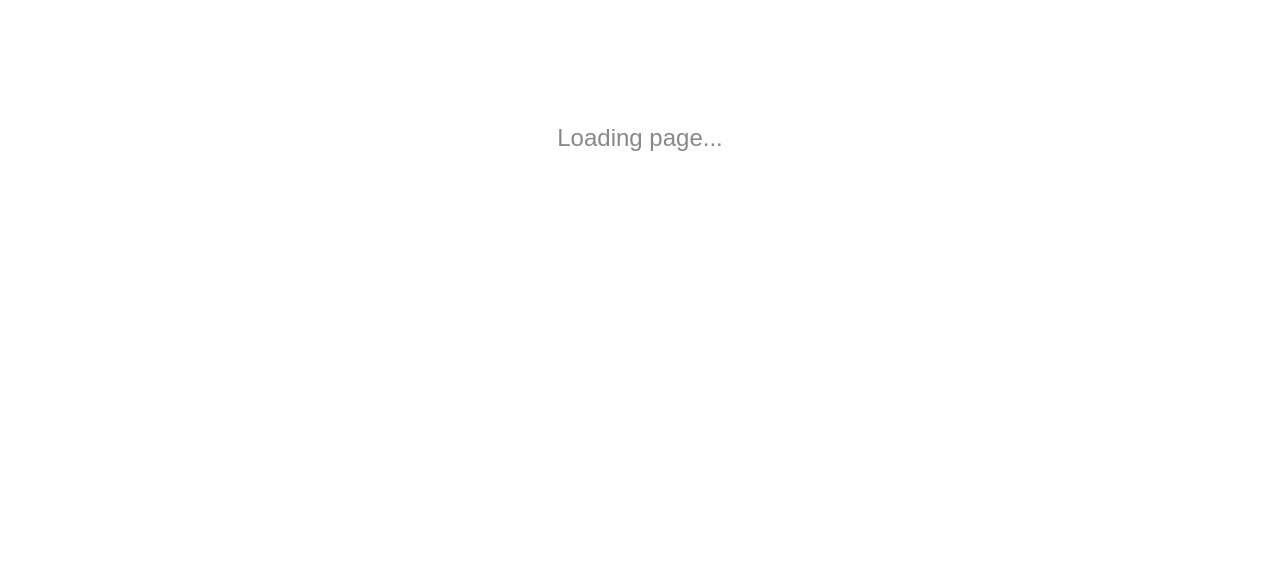 scroll, scrollTop: 0, scrollLeft: 0, axis: both 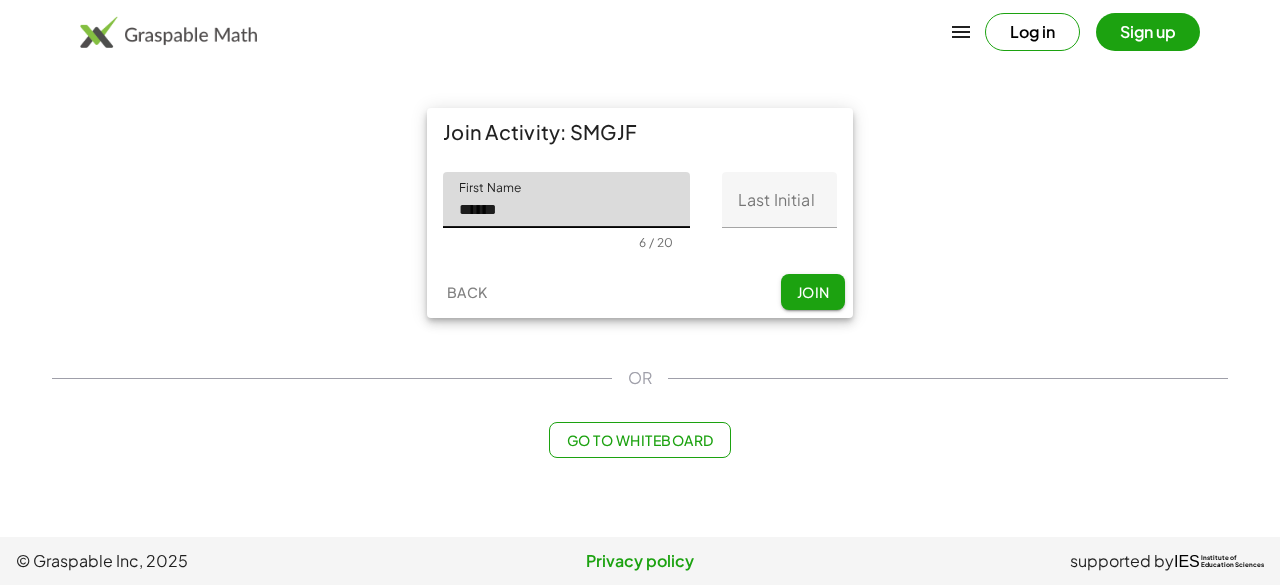 type on "******" 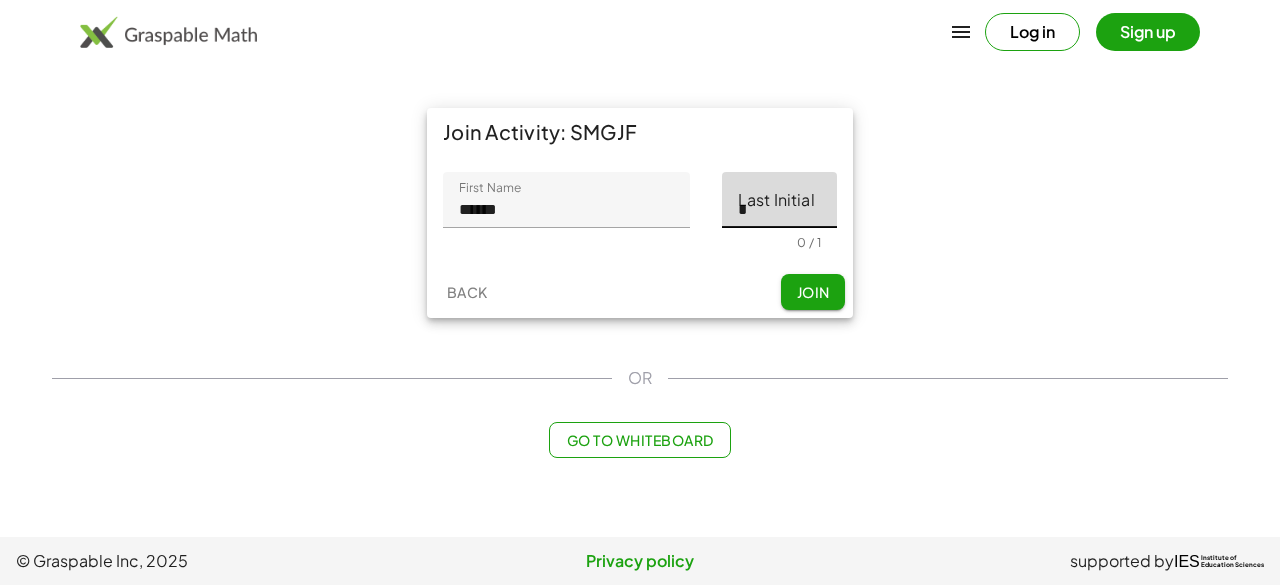 click on "*" 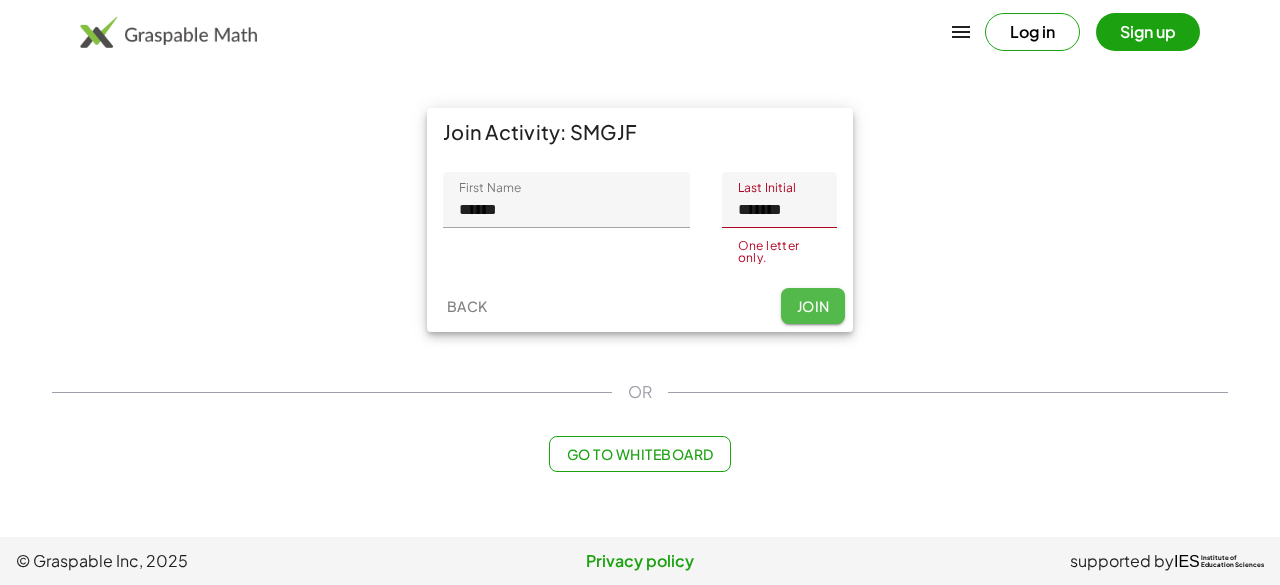 click on "Join" 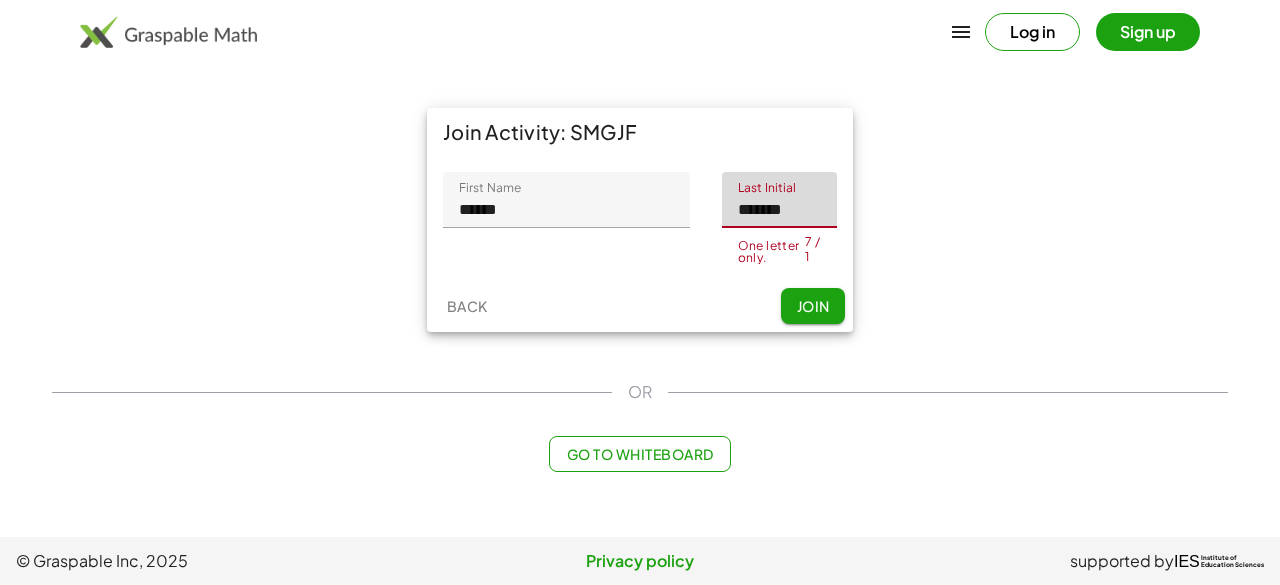click on "*******" 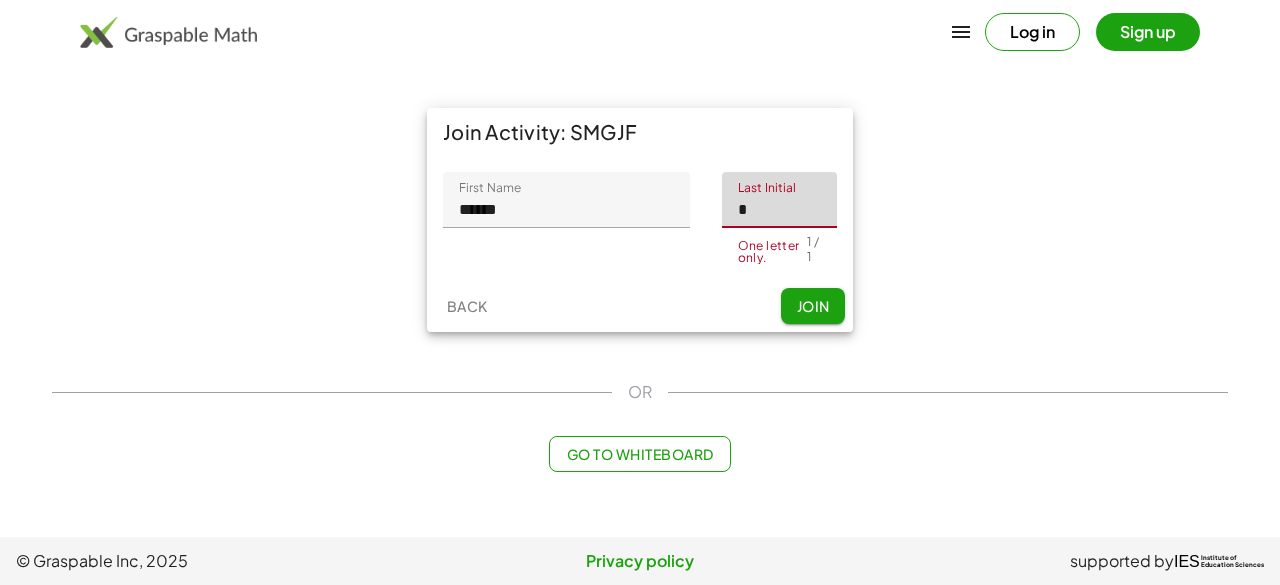 type on "*" 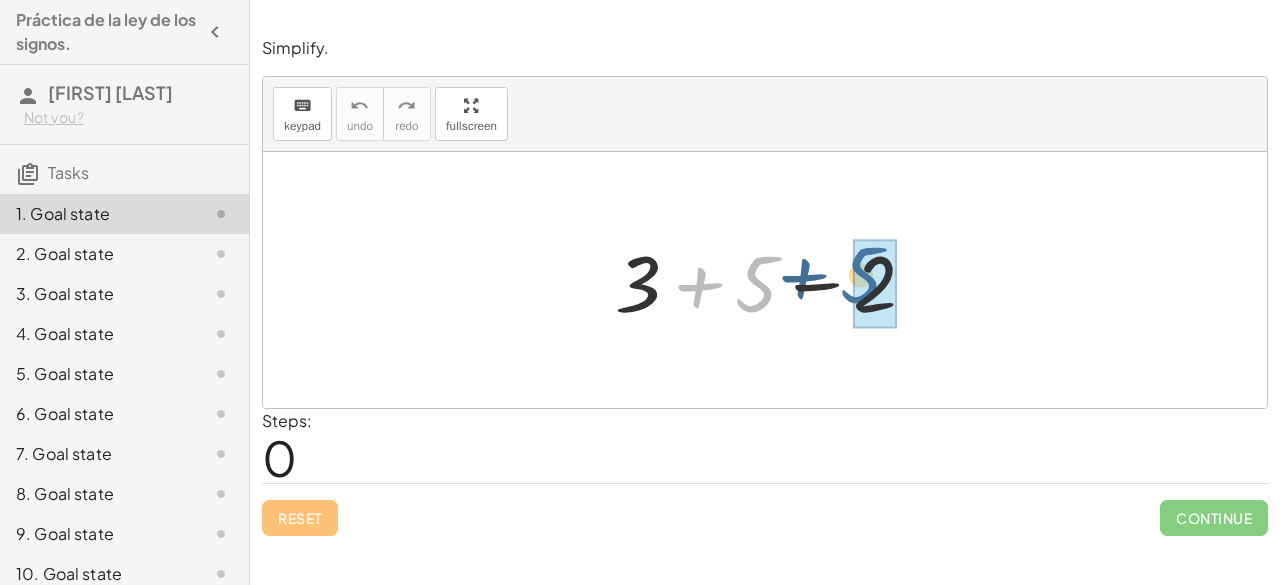 drag, startPoint x: 760, startPoint y: 294, endPoint x: 870, endPoint y: 285, distance: 110.36757 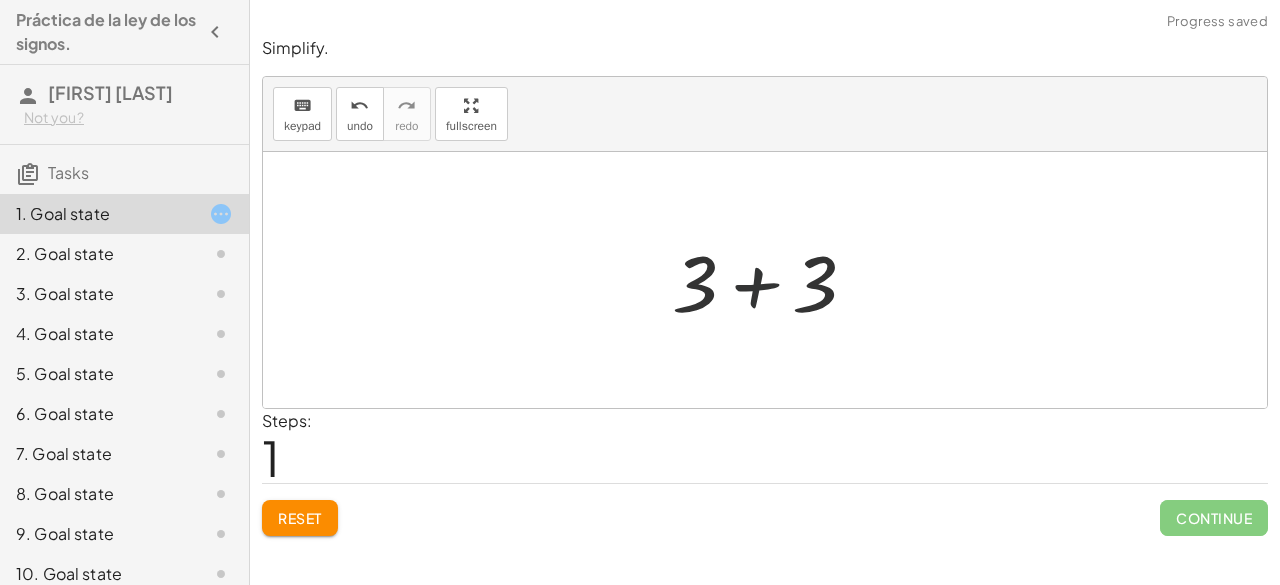 click at bounding box center (772, 280) 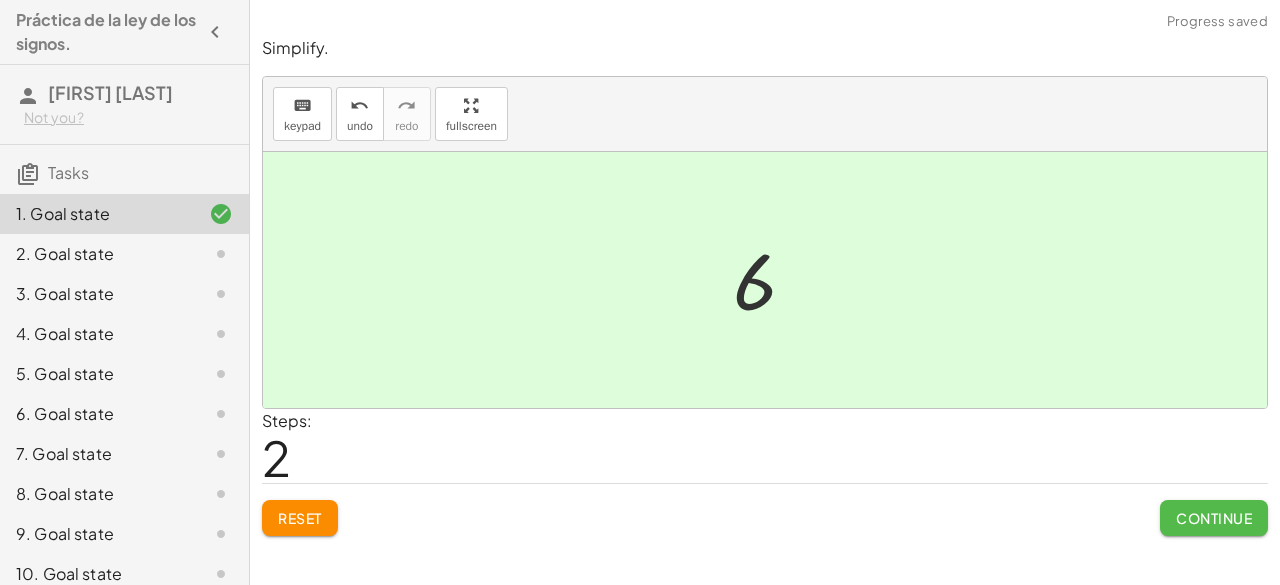 click on "Continue" 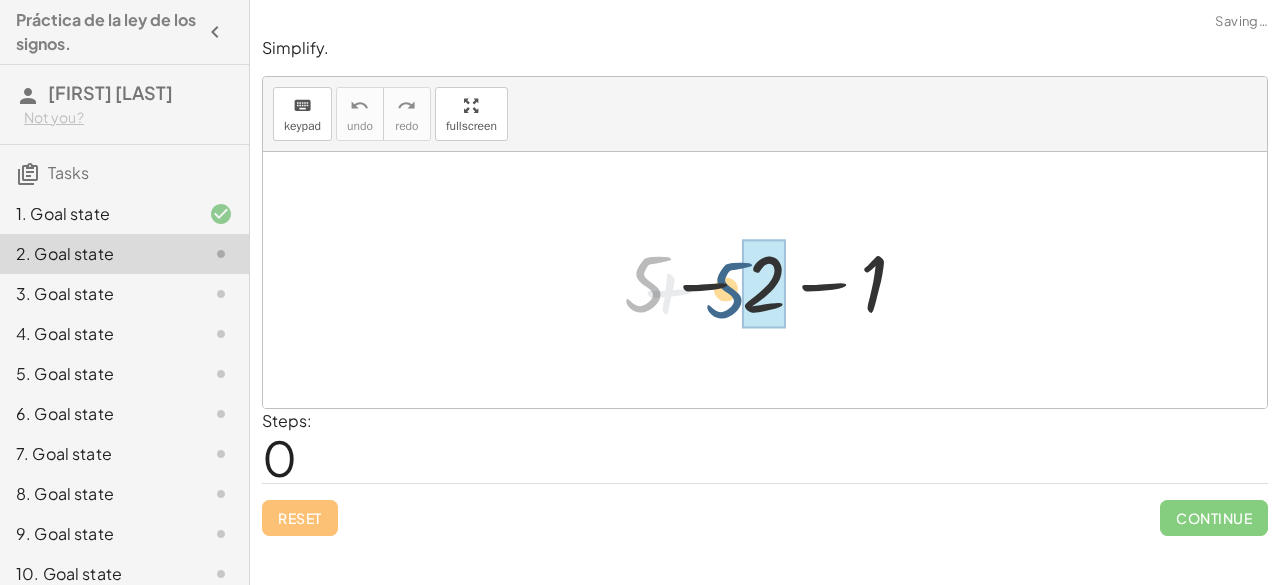 drag, startPoint x: 642, startPoint y: 269, endPoint x: 754, endPoint y: 272, distance: 112.04017 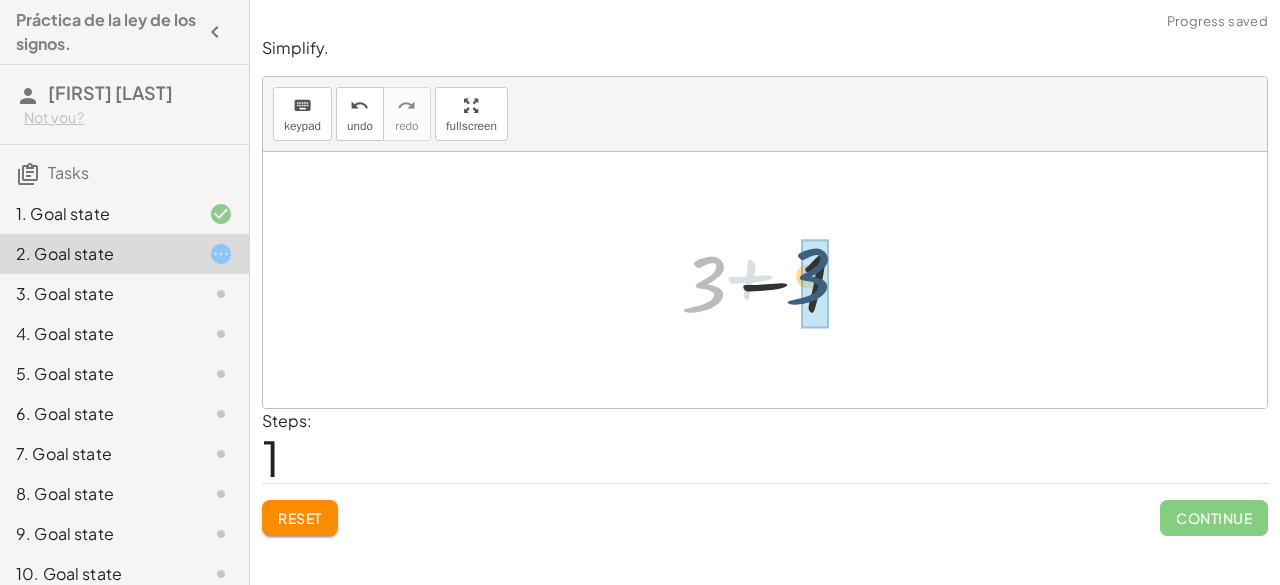 drag, startPoint x: 700, startPoint y: 286, endPoint x: 812, endPoint y: 278, distance: 112.28535 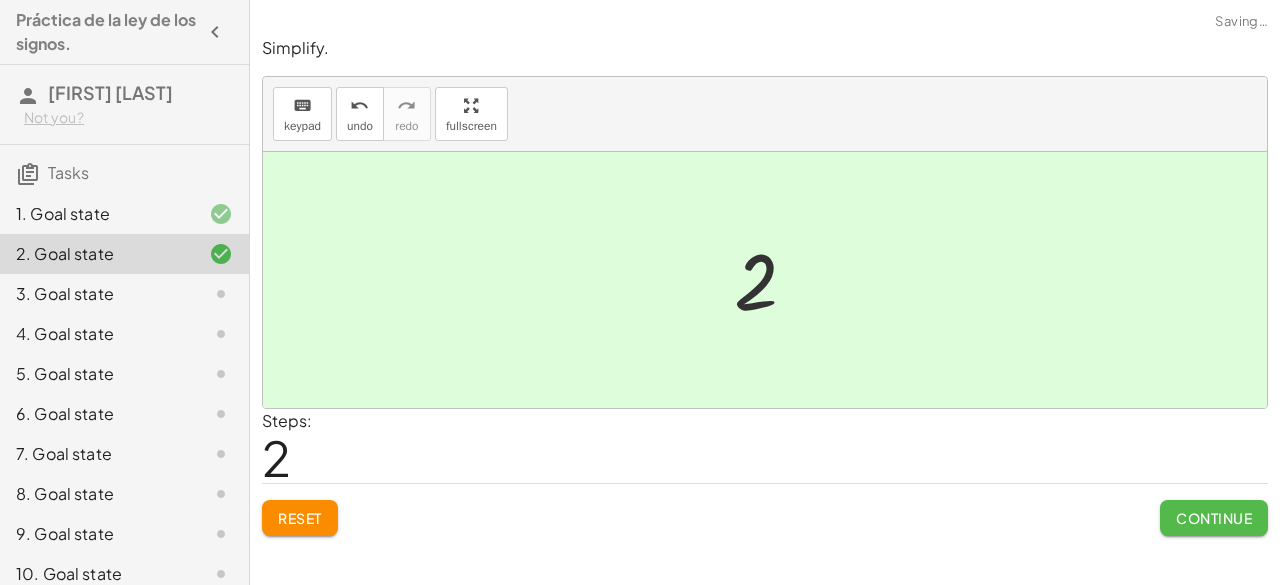 click on "Continue" 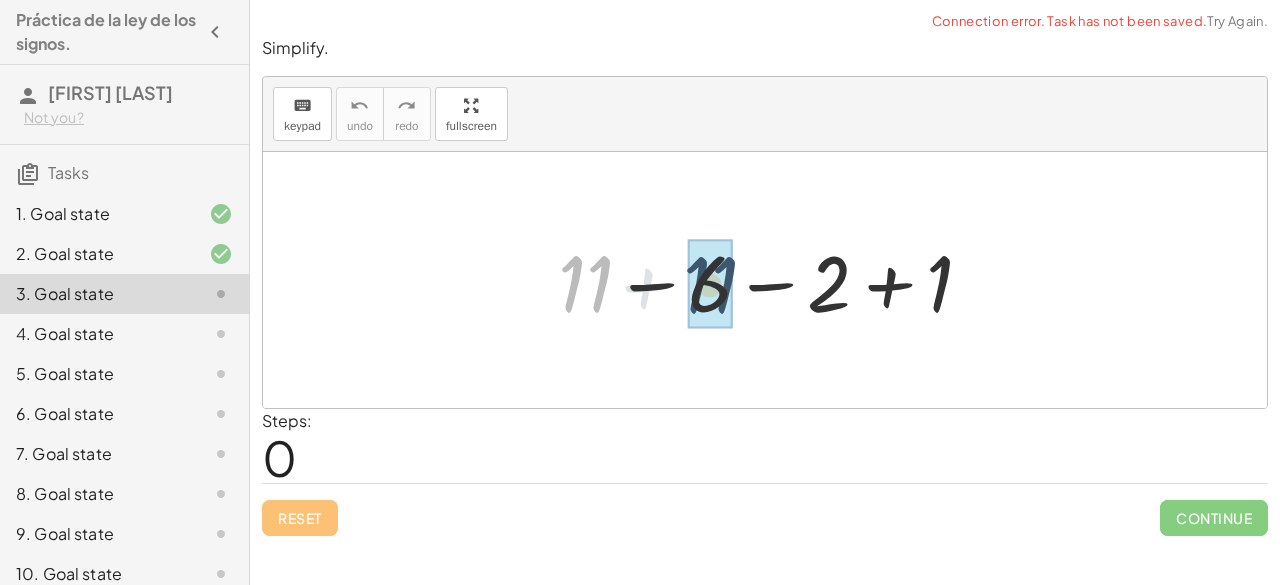 drag, startPoint x: 584, startPoint y: 277, endPoint x: 683, endPoint y: 276, distance: 99.00505 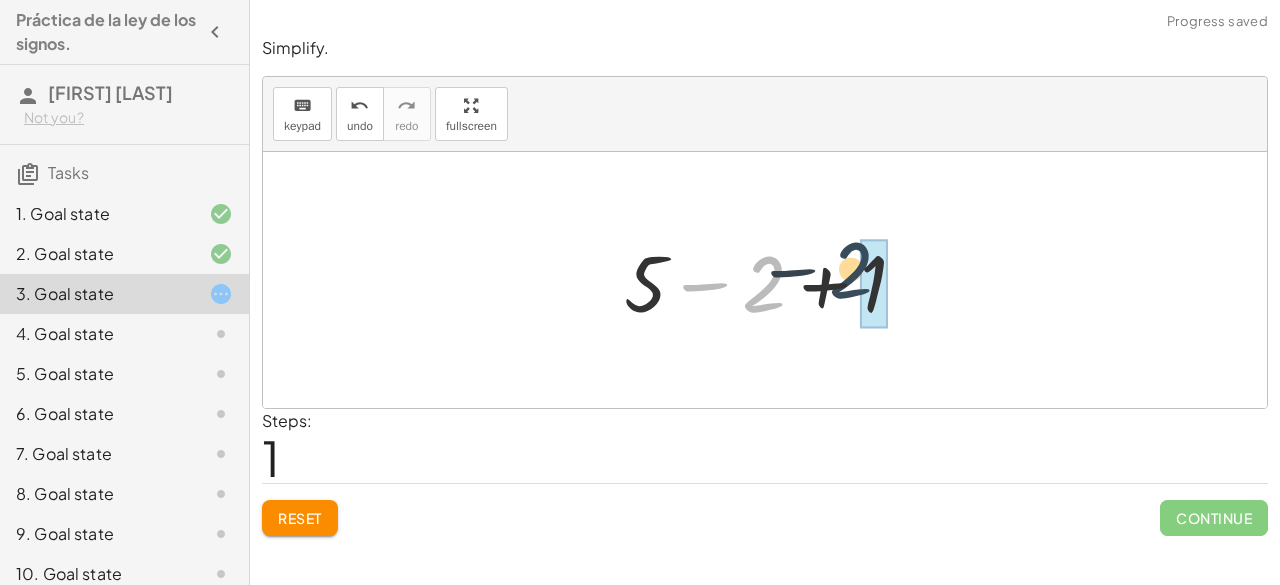 drag, startPoint x: 750, startPoint y: 285, endPoint x: 851, endPoint y: 270, distance: 102.10779 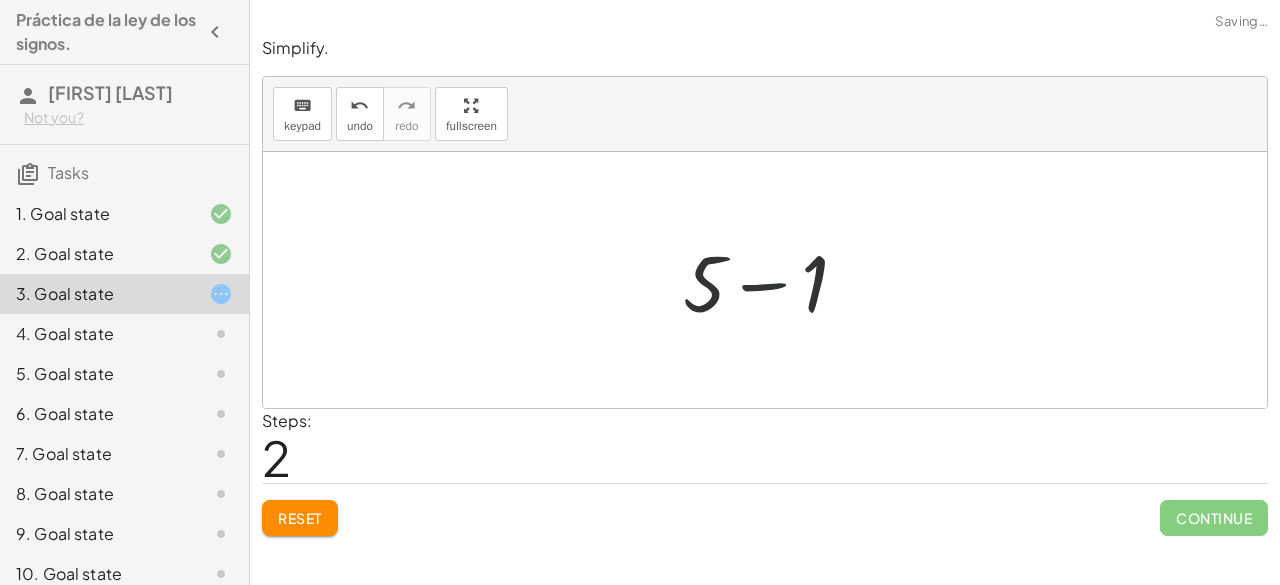 click at bounding box center [773, 280] 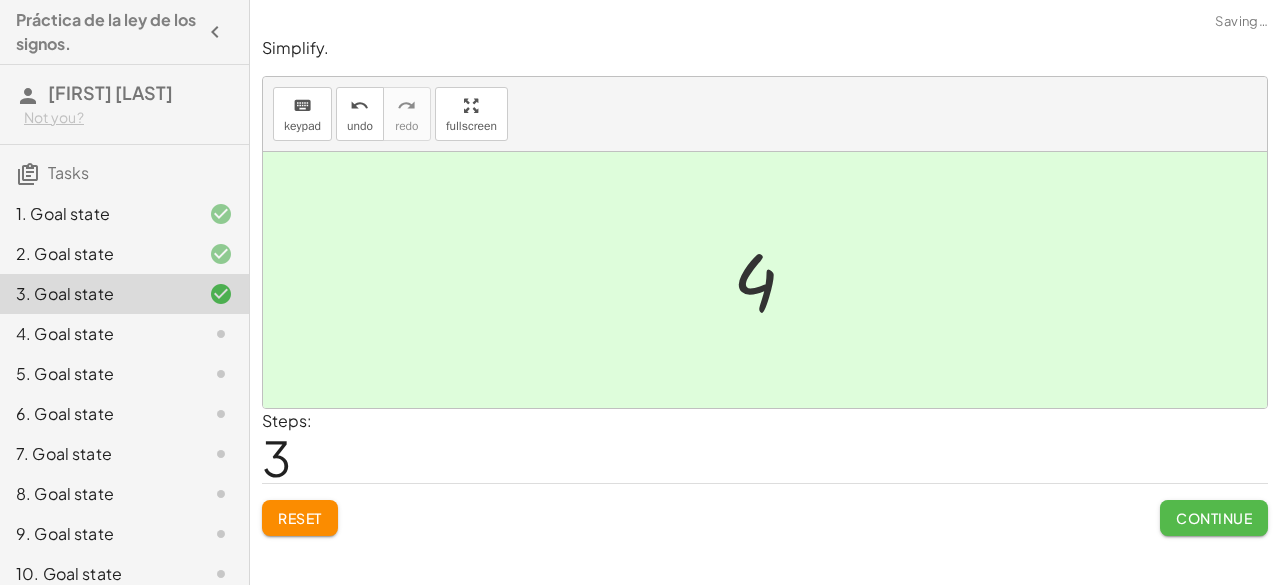 click on "Continue" 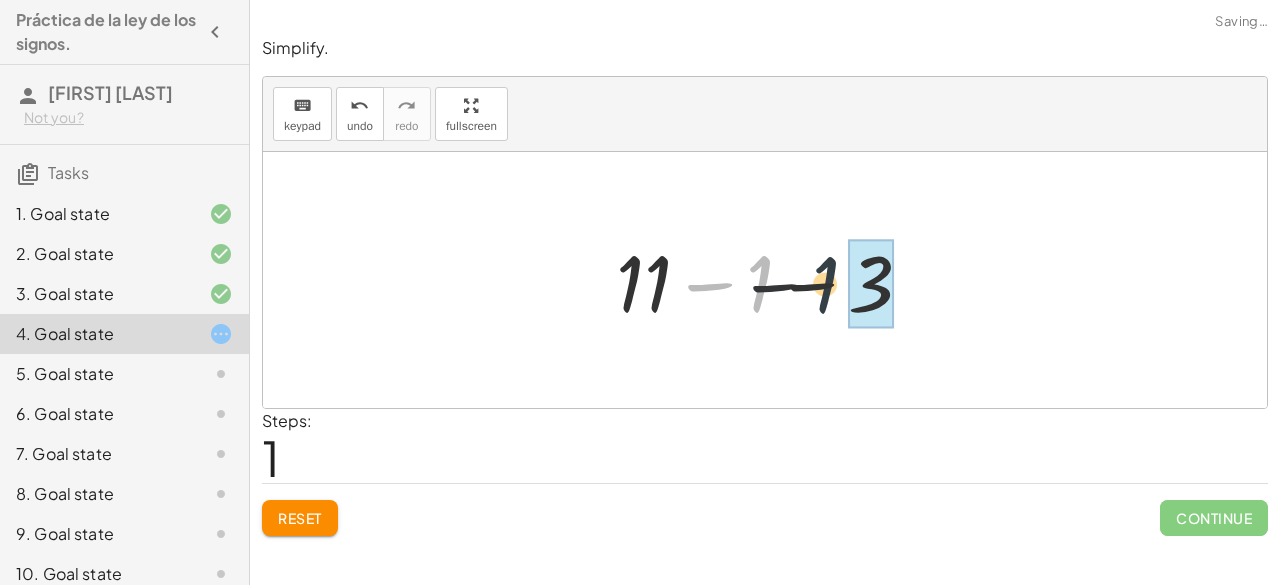 drag, startPoint x: 760, startPoint y: 276, endPoint x: 858, endPoint y: 277, distance: 98.005104 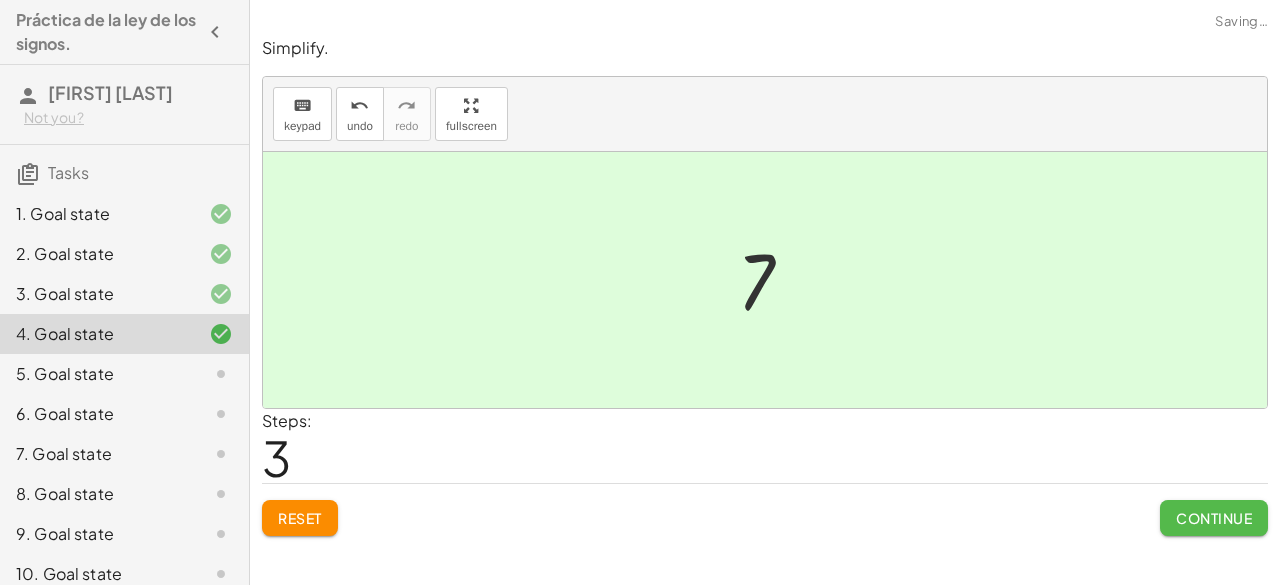 click on "Continue" 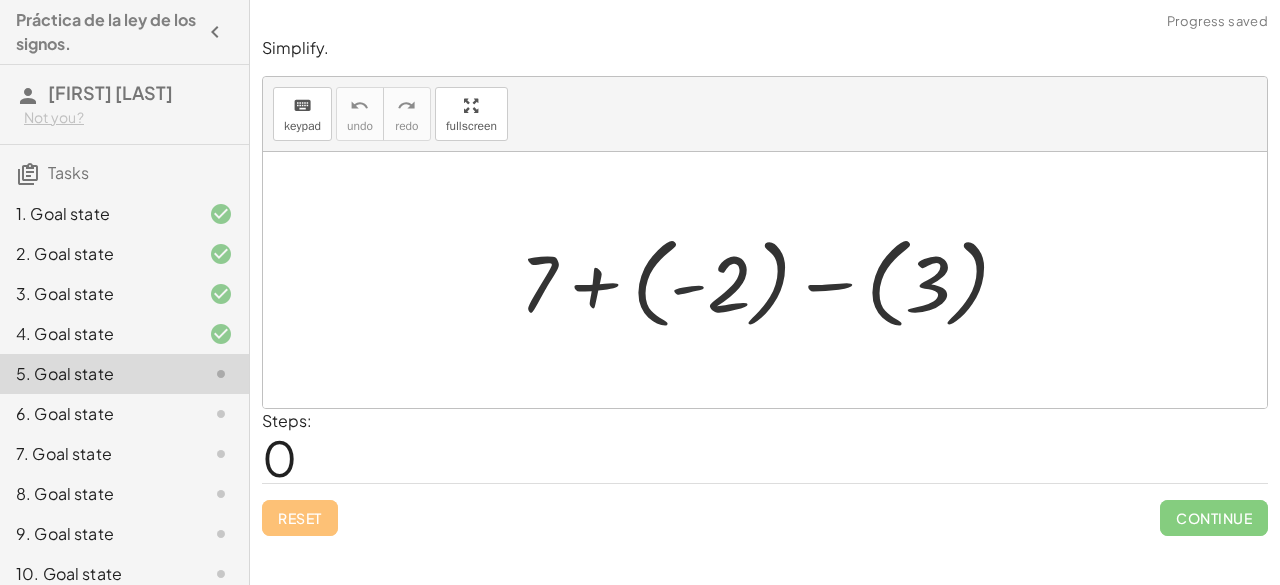 click at bounding box center (773, 280) 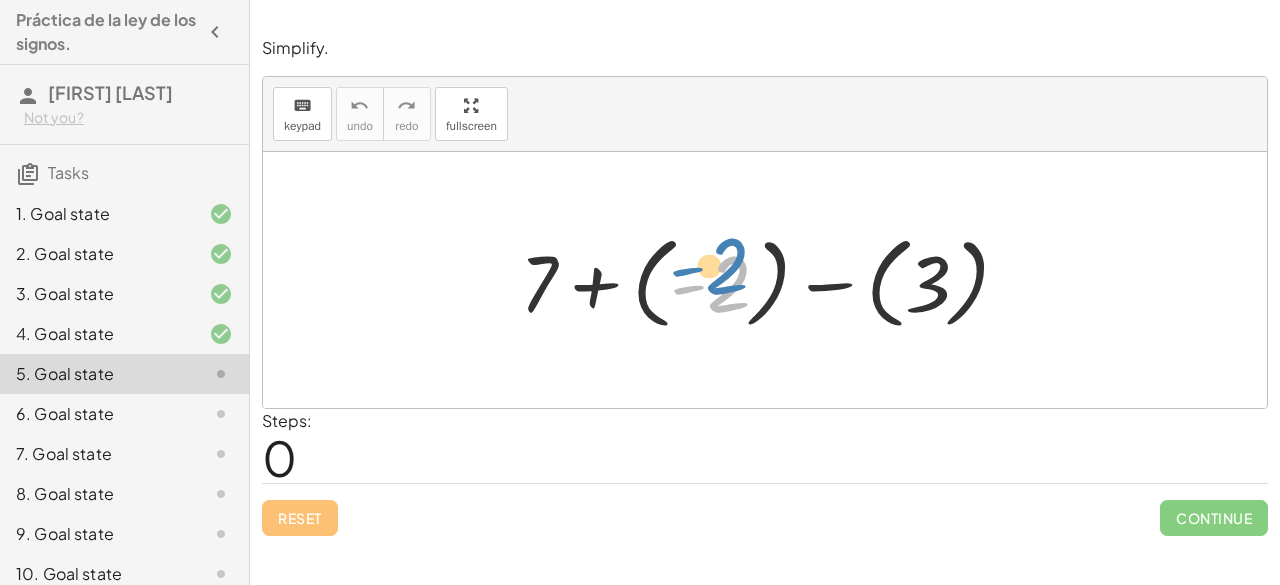 drag, startPoint x: 713, startPoint y: 286, endPoint x: 710, endPoint y: 268, distance: 18.248287 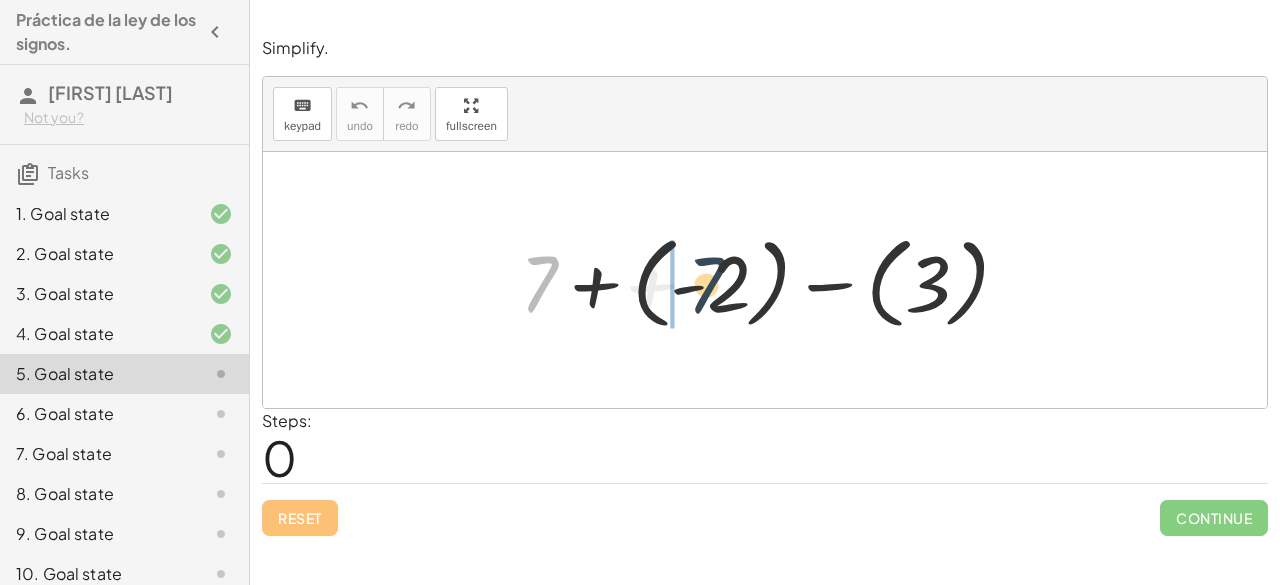 drag, startPoint x: 534, startPoint y: 267, endPoint x: 705, endPoint y: 268, distance: 171.00293 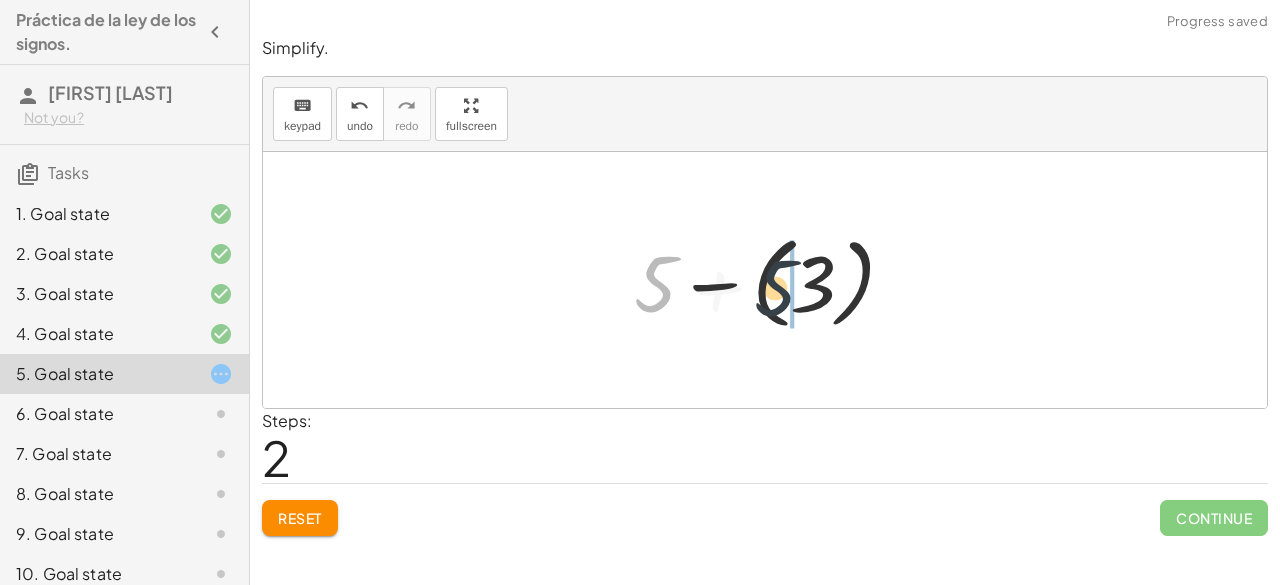 drag, startPoint x: 642, startPoint y: 277, endPoint x: 787, endPoint y: 281, distance: 145.05516 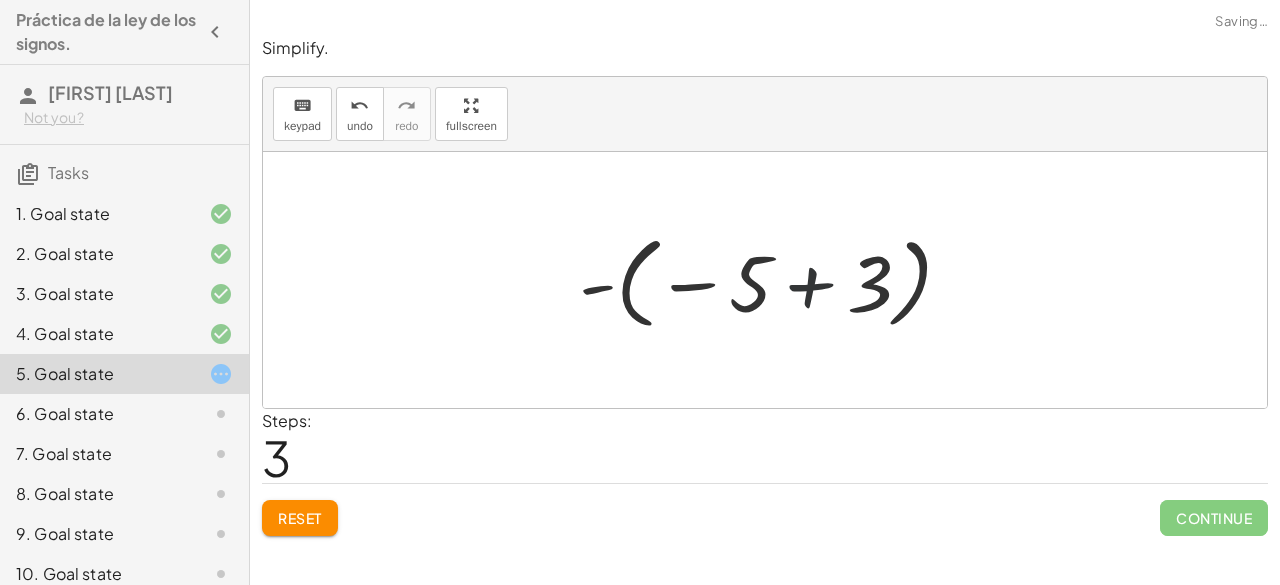 click at bounding box center (773, 280) 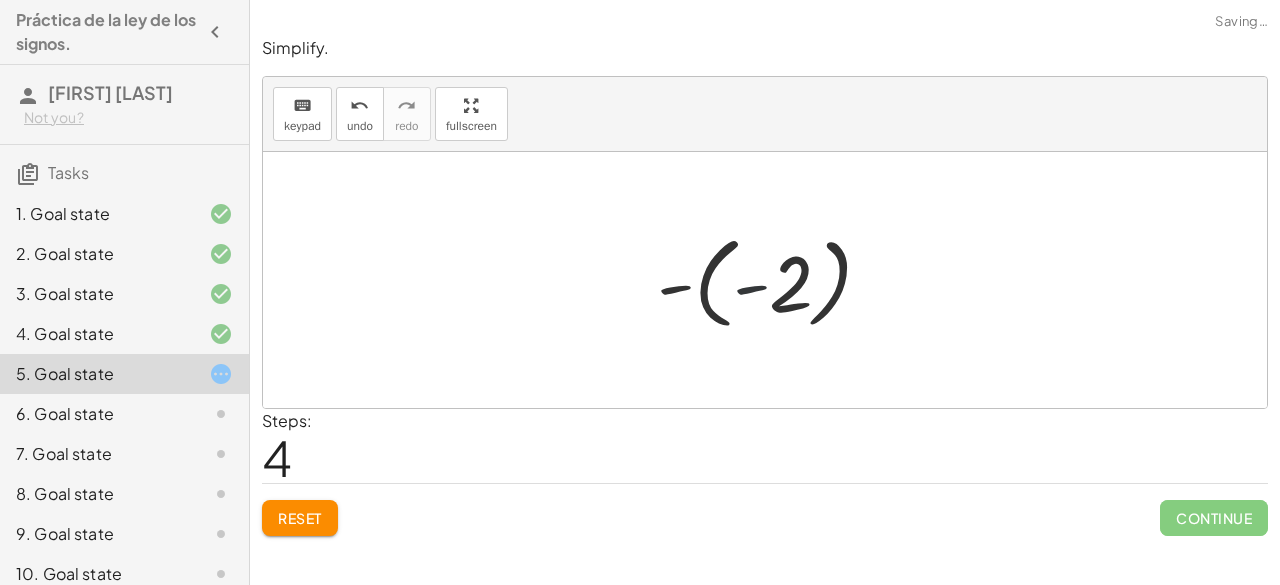 click at bounding box center (773, 280) 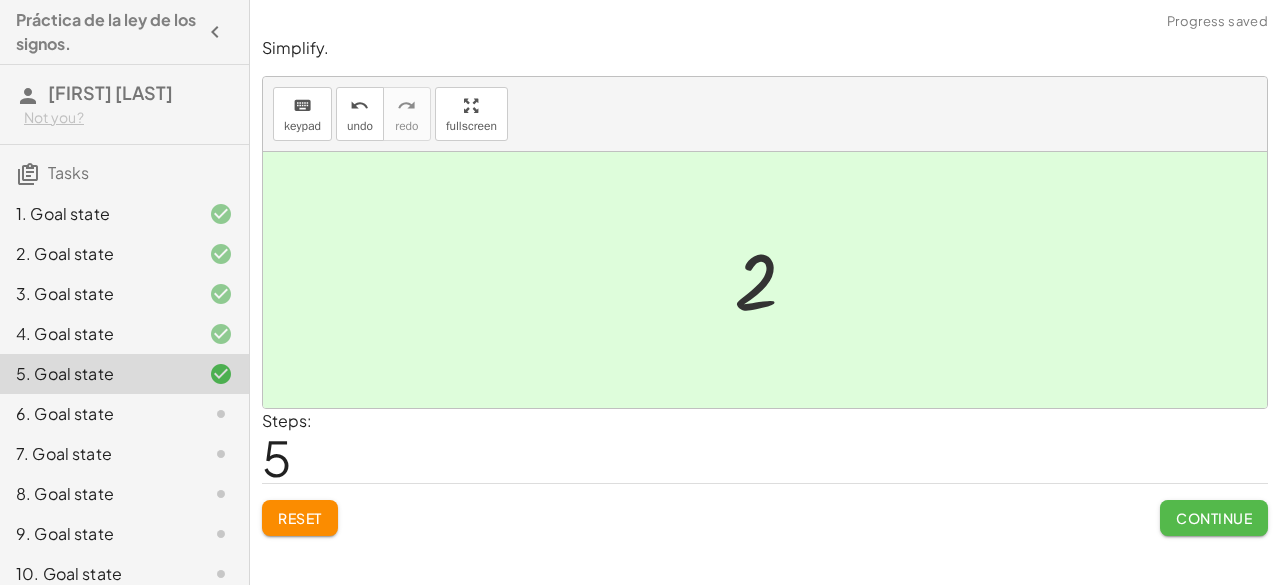 click on "Continue" 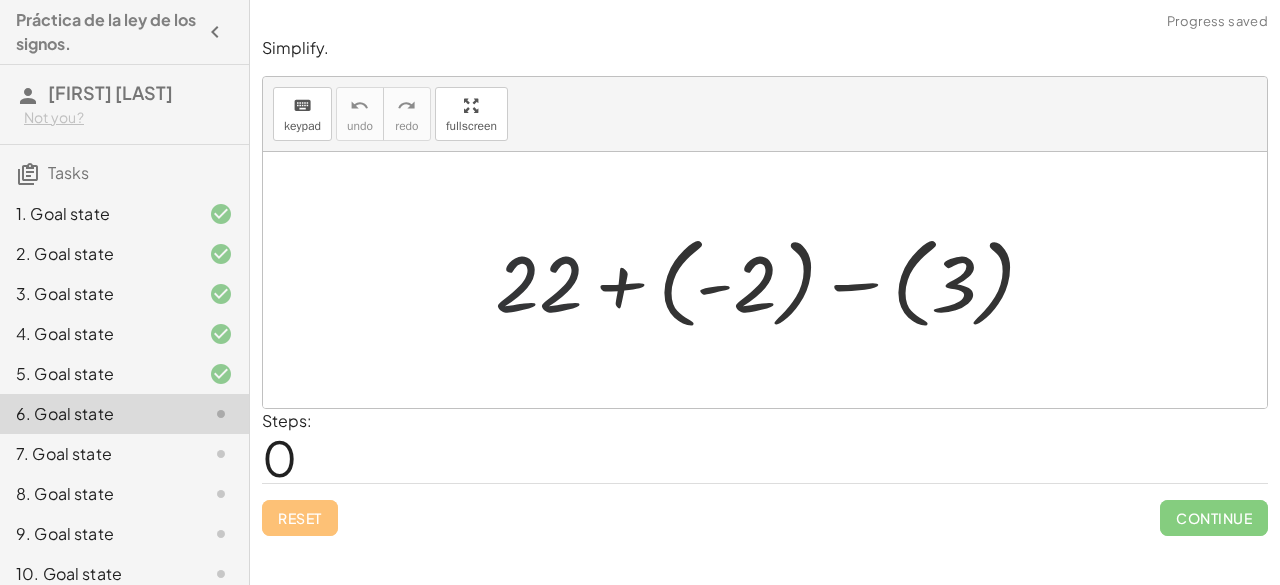 click at bounding box center (773, 280) 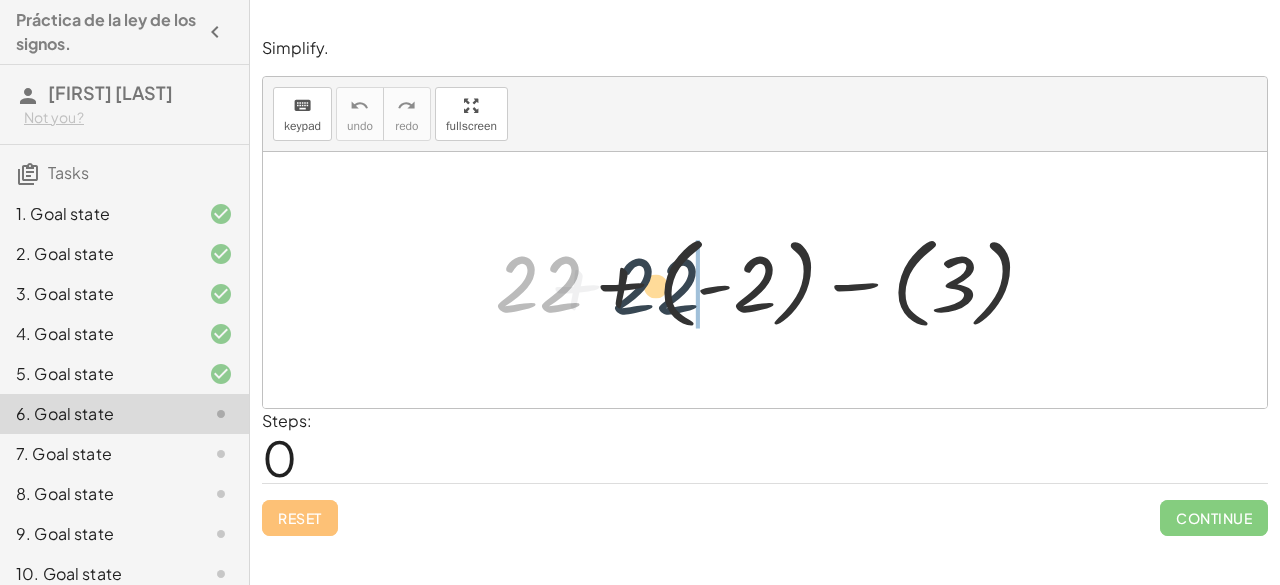 drag, startPoint x: 535, startPoint y: 263, endPoint x: 701, endPoint y: 257, distance: 166.1084 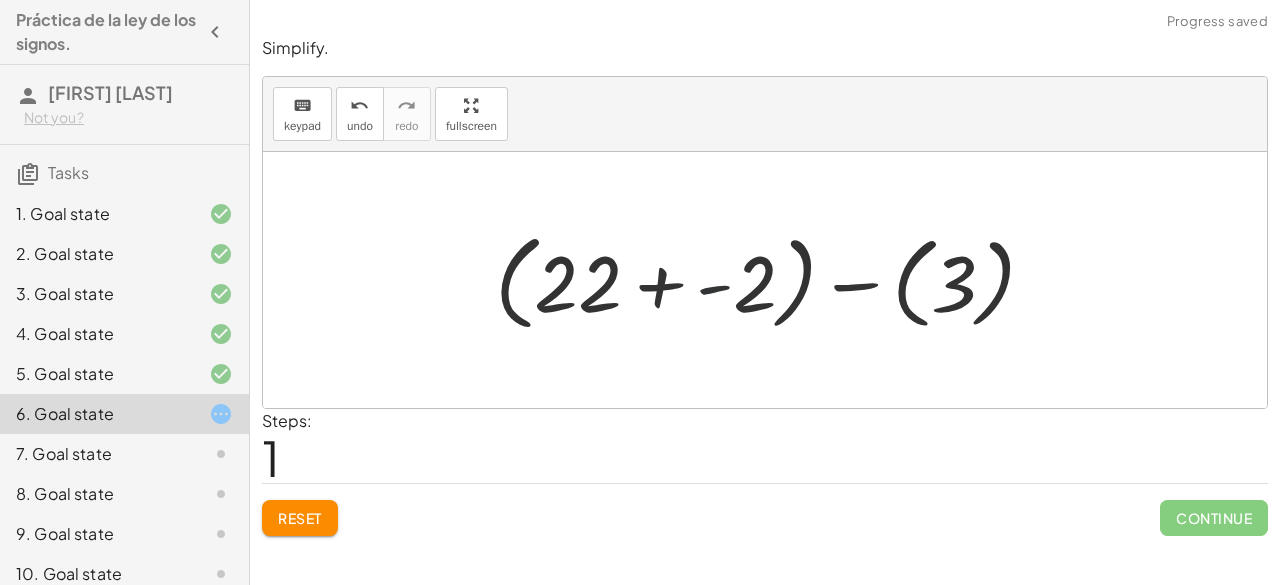 click at bounding box center (773, 280) 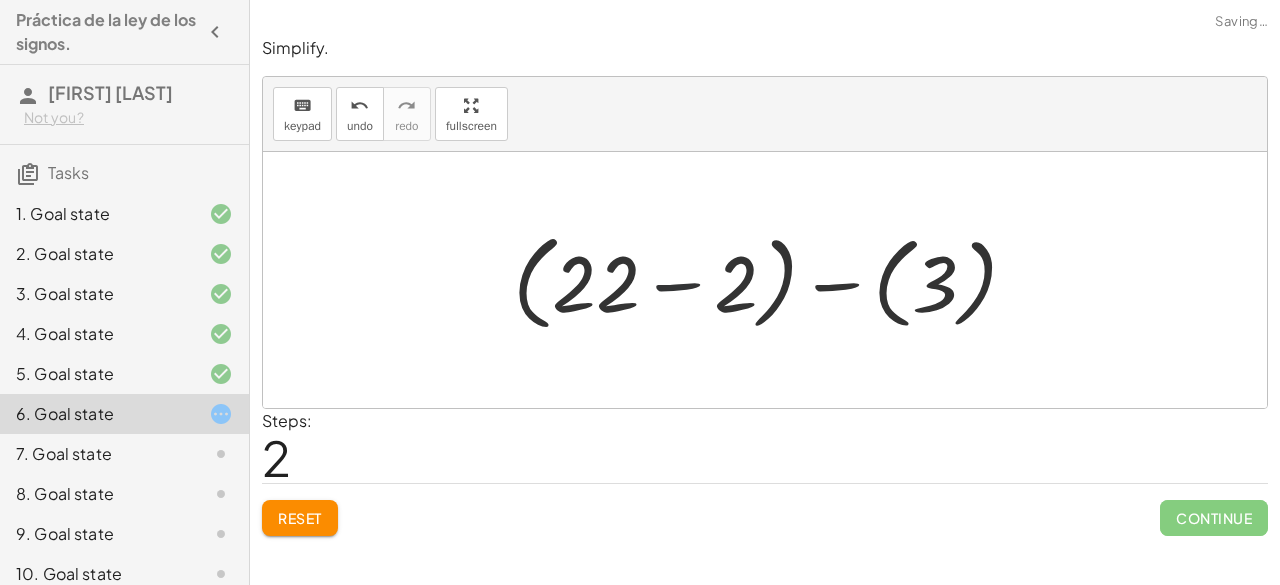 click at bounding box center (773, 280) 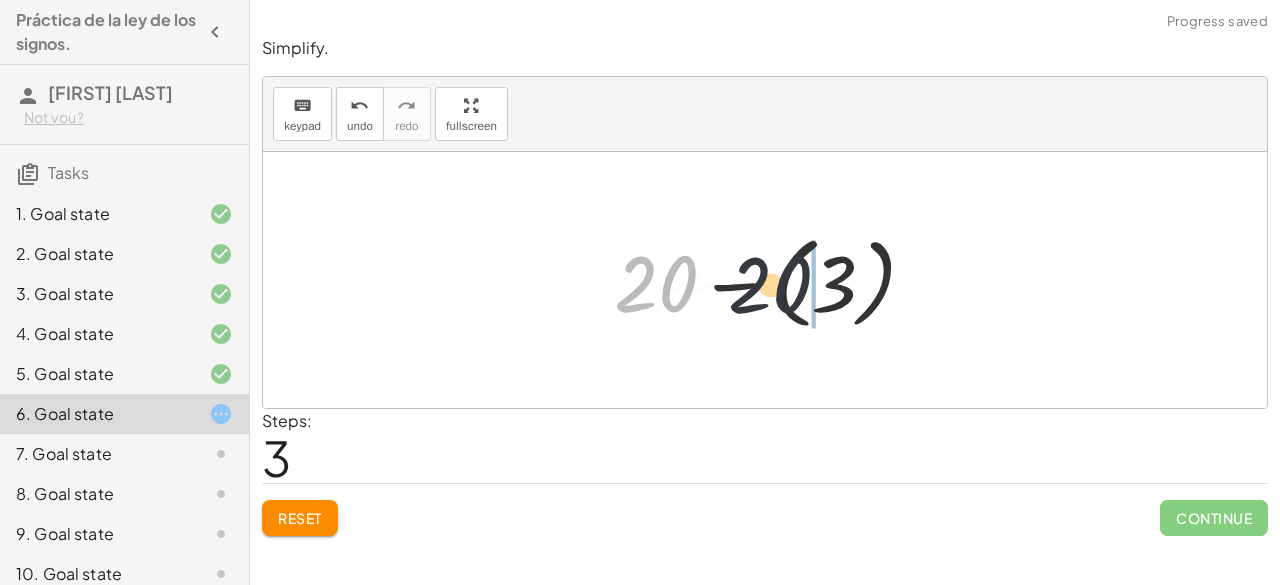 drag, startPoint x: 618, startPoint y: 293, endPoint x: 819, endPoint y: 293, distance: 201 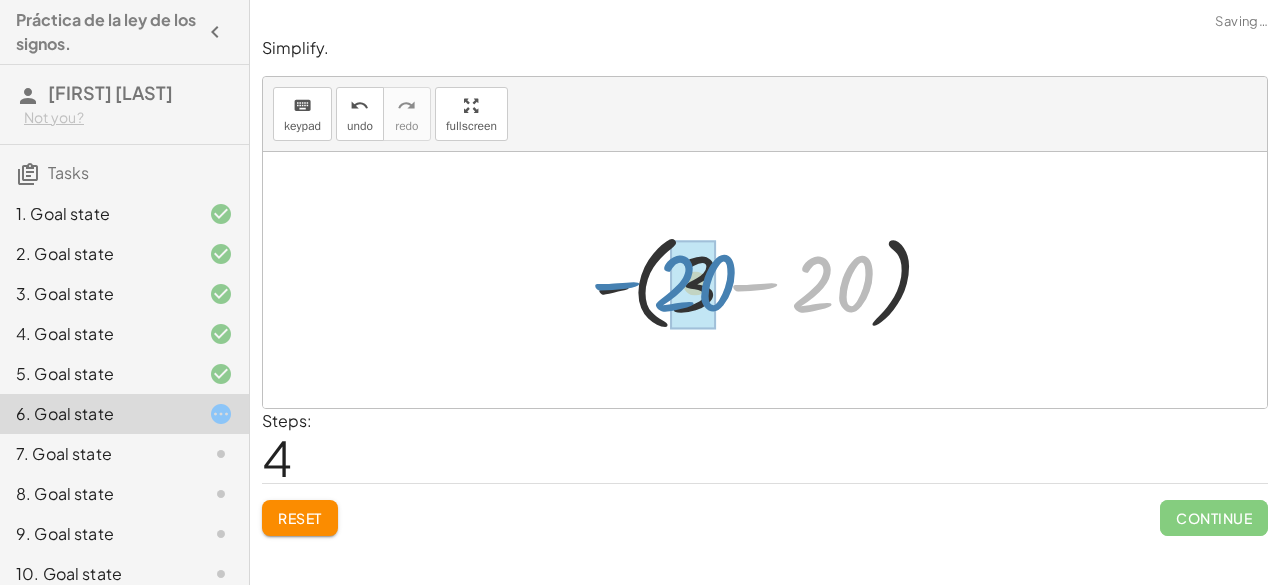 drag, startPoint x: 838, startPoint y: 294, endPoint x: 700, endPoint y: 293, distance: 138.00362 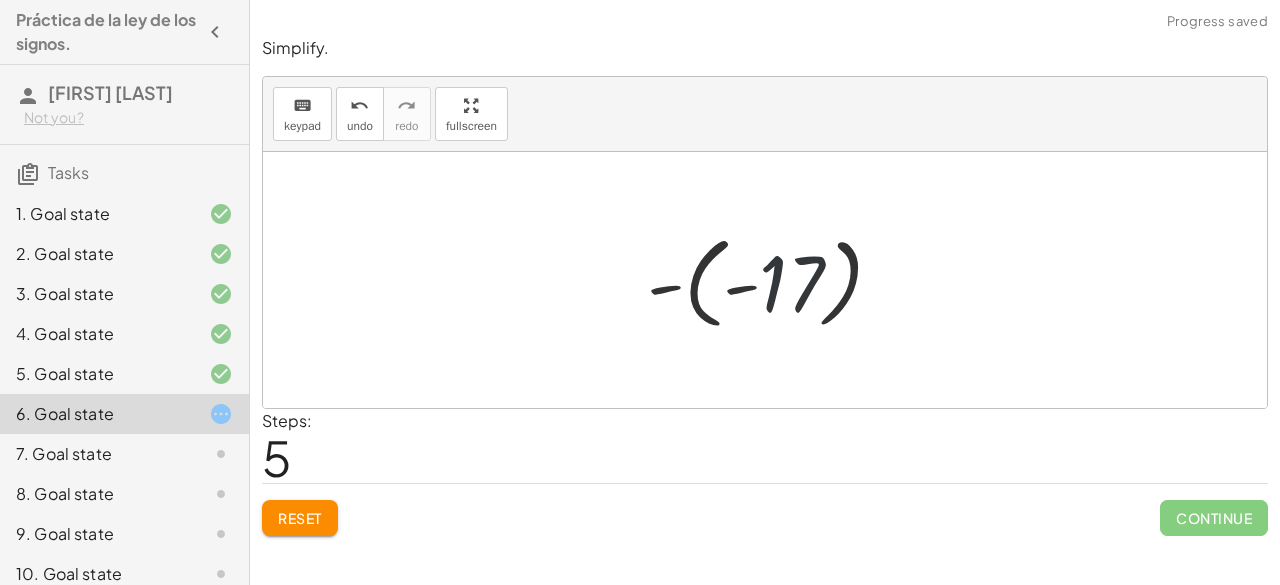 click at bounding box center [773, 280] 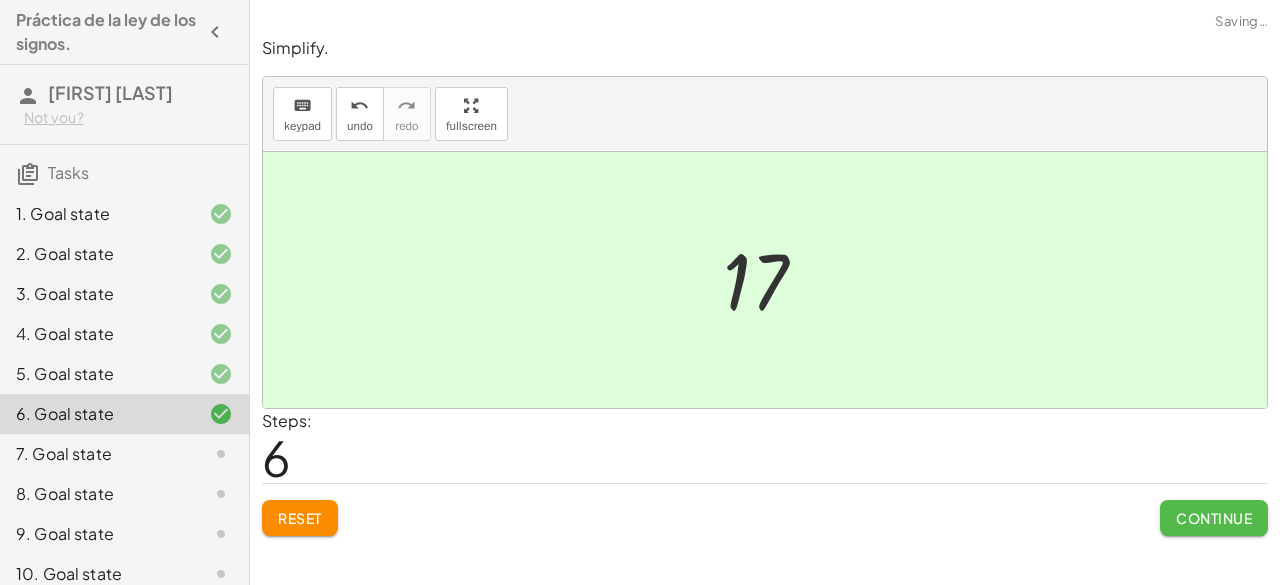 click on "Continue" 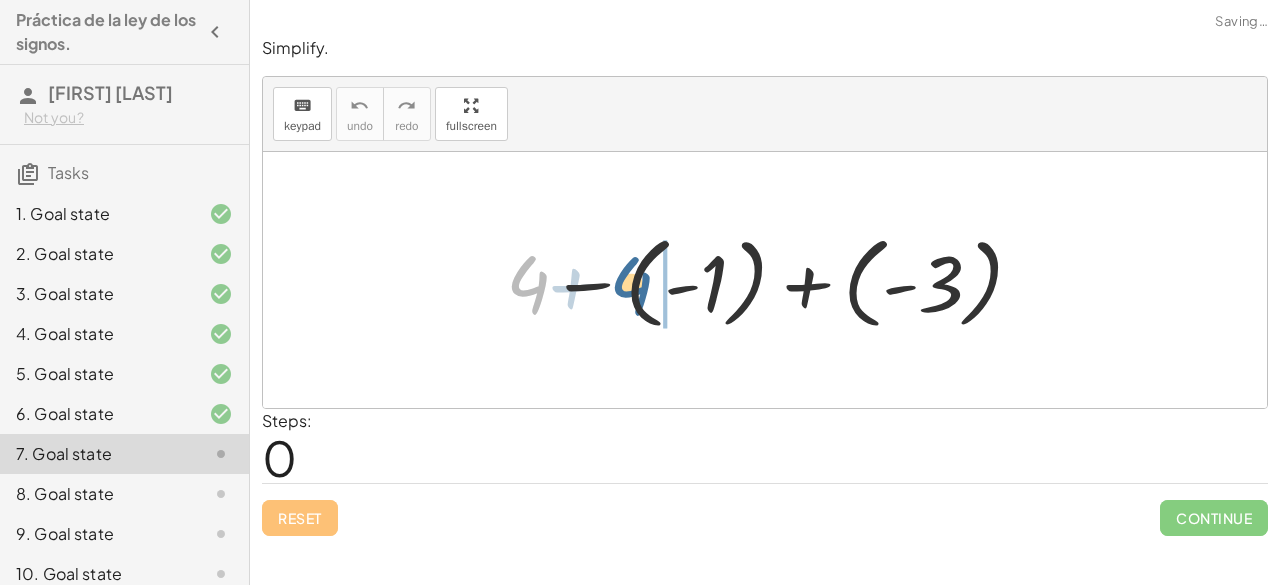 drag, startPoint x: 538, startPoint y: 291, endPoint x: 647, endPoint y: 292, distance: 109.004585 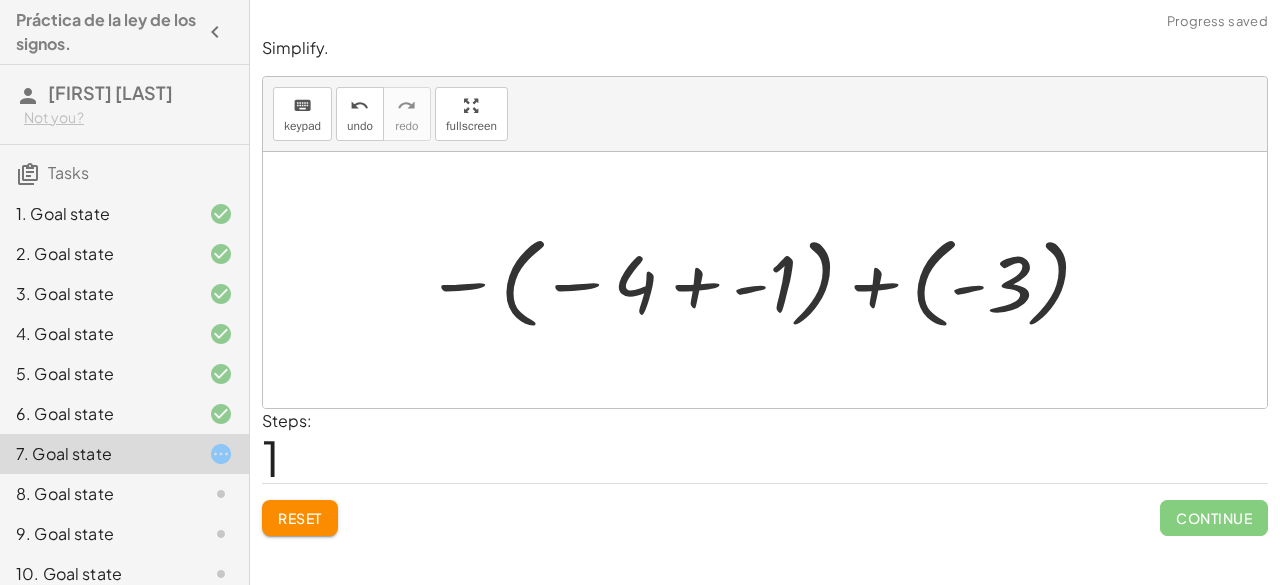 click at bounding box center (759, 280) 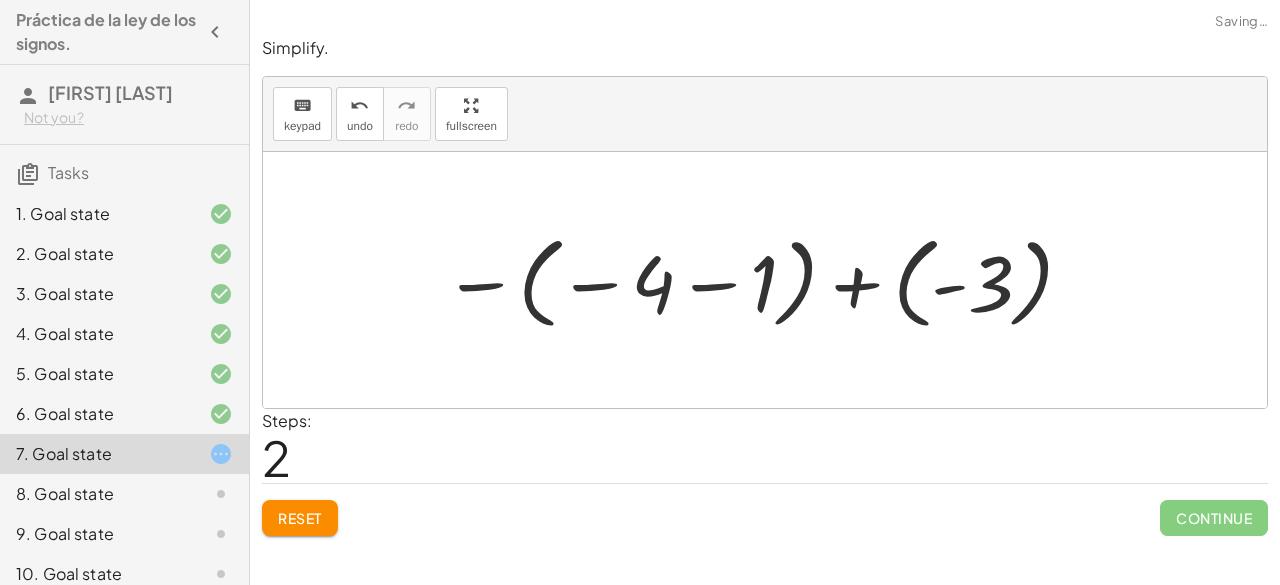 click at bounding box center (759, 280) 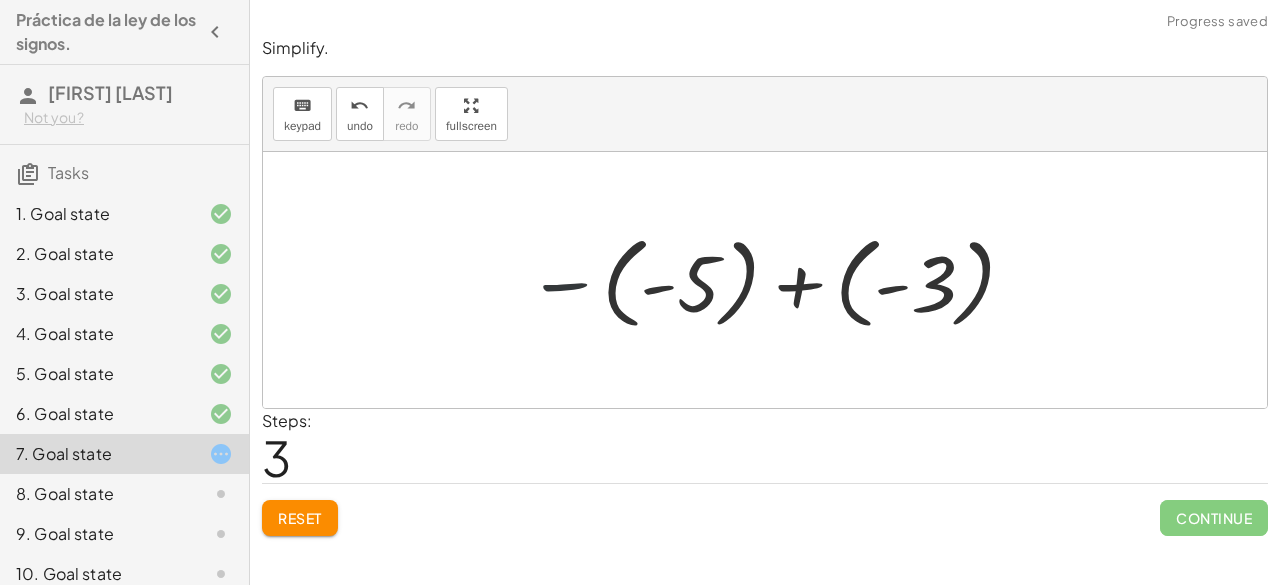 click at bounding box center (772, 280) 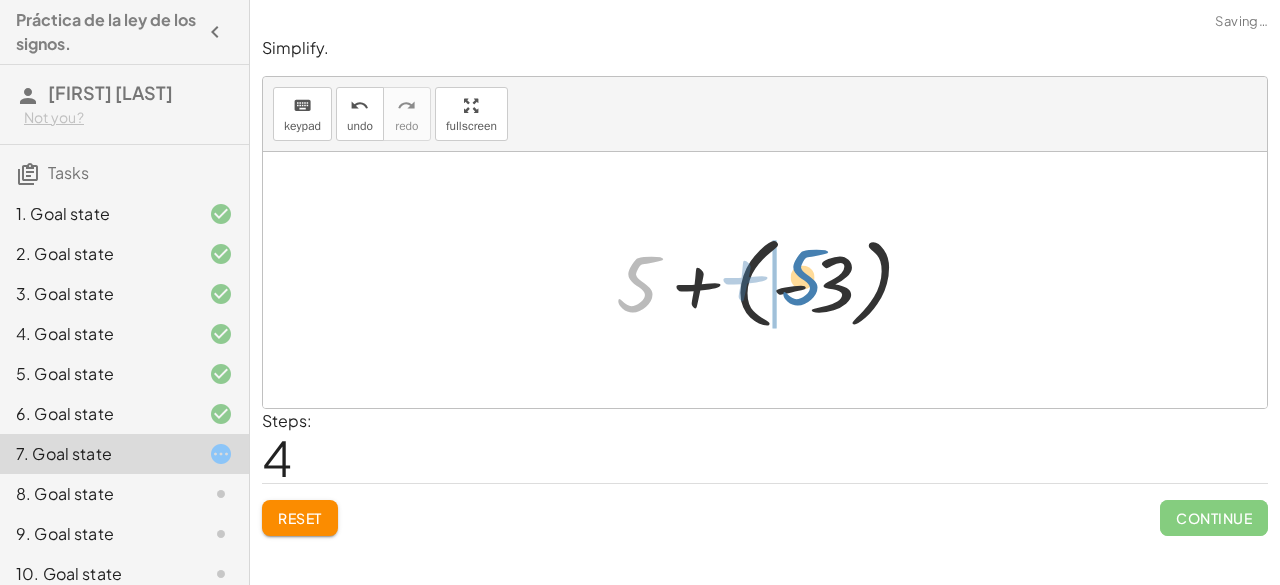 drag, startPoint x: 643, startPoint y: 293, endPoint x: 809, endPoint y: 286, distance: 166.14752 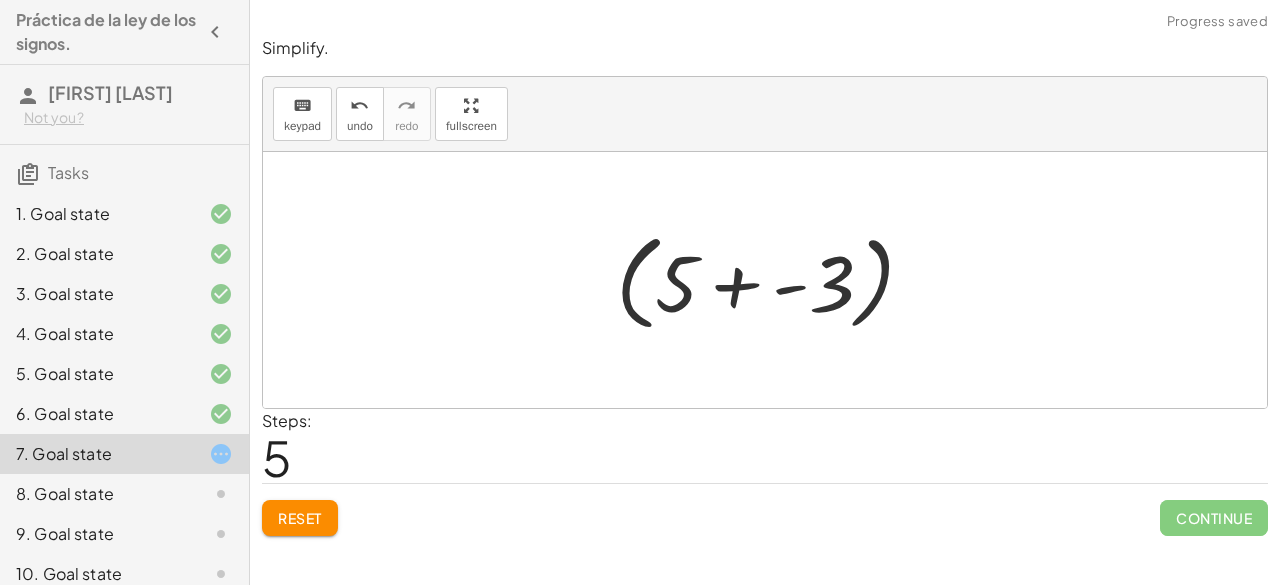click at bounding box center (773, 280) 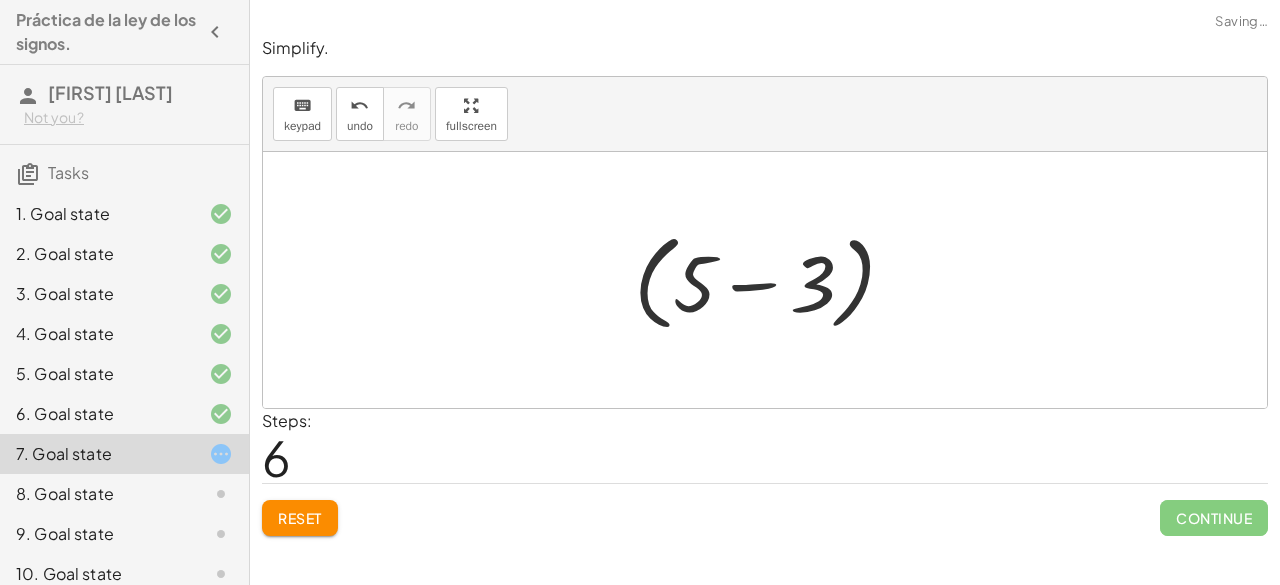 click at bounding box center (772, 280) 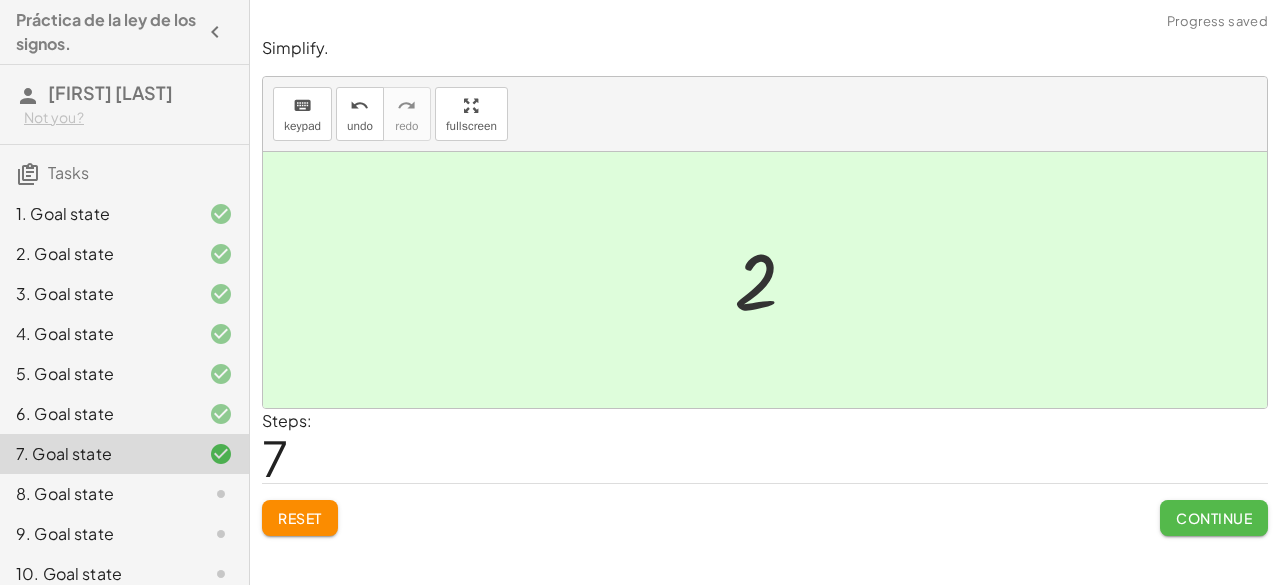 click on "Continue" 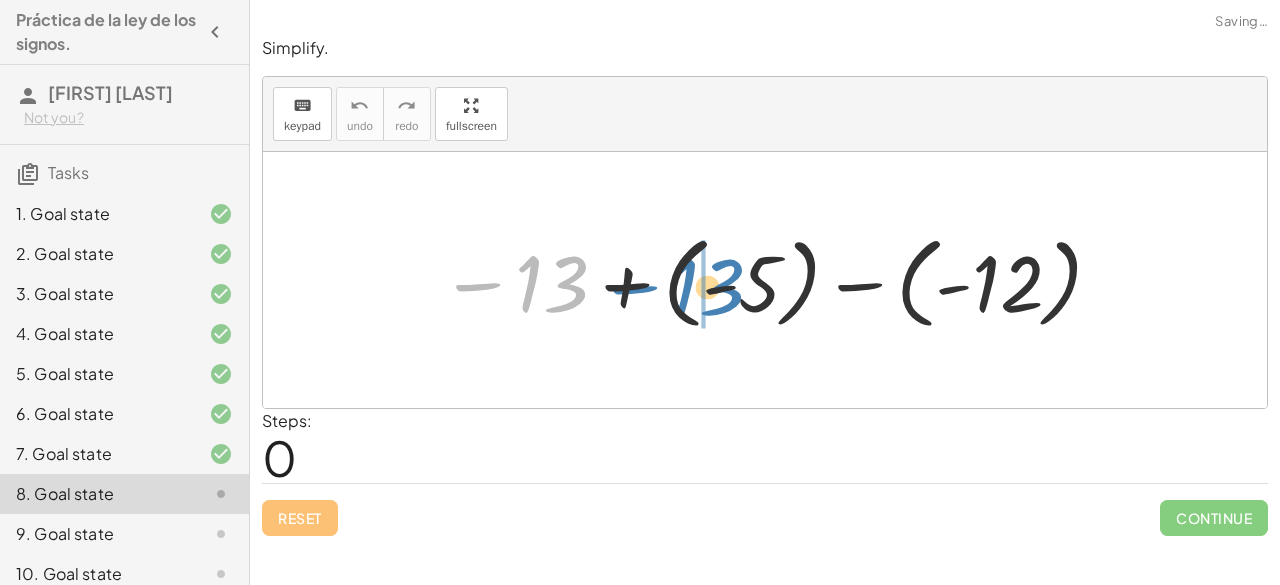 drag, startPoint x: 537, startPoint y: 277, endPoint x: 686, endPoint y: 280, distance: 149.0302 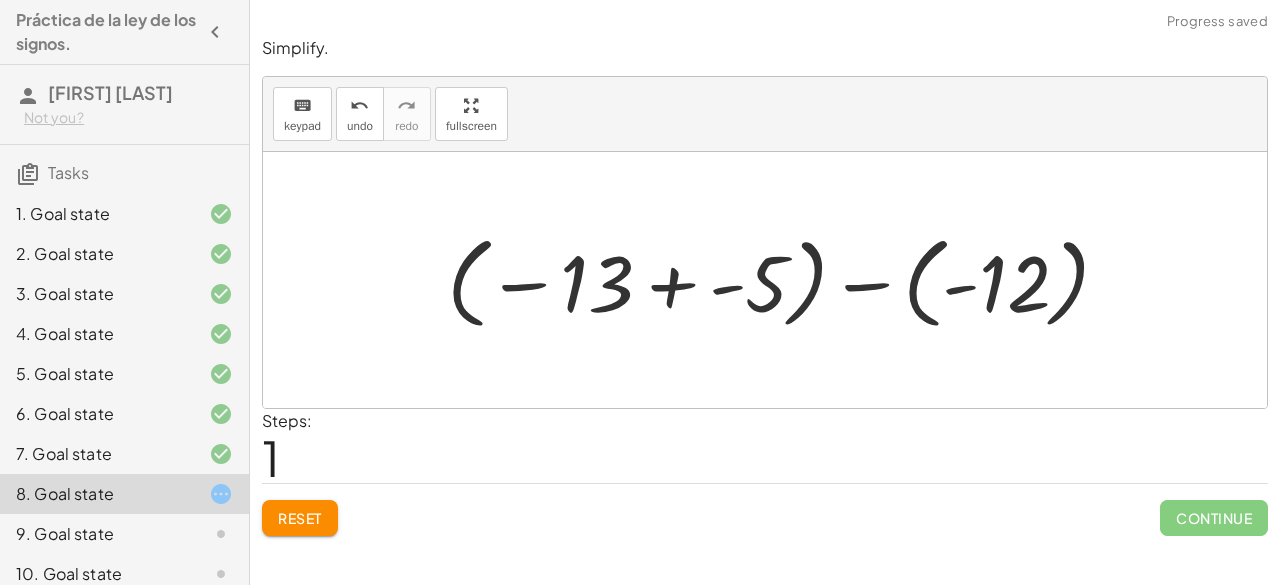 click at bounding box center (786, 280) 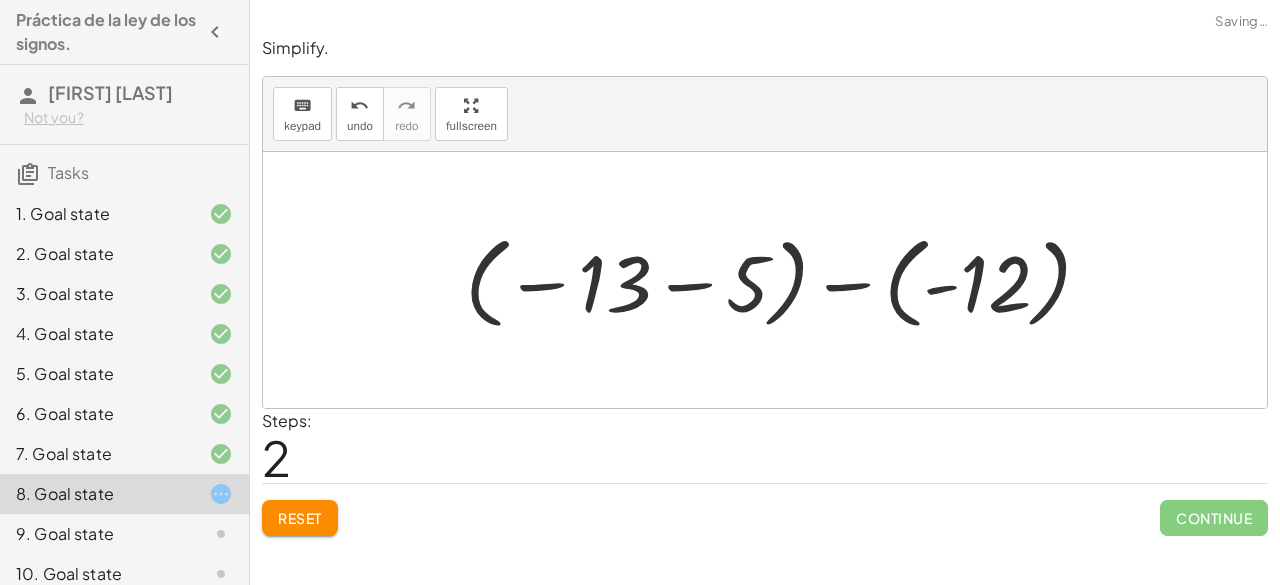 click at bounding box center [786, 280] 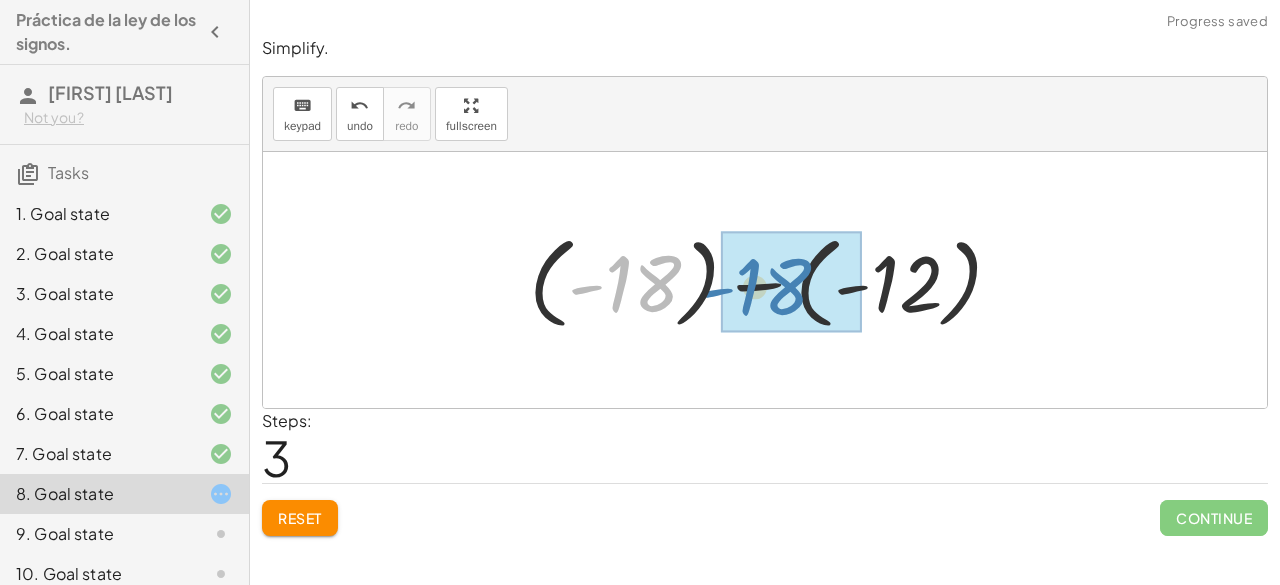 drag, startPoint x: 624, startPoint y: 286, endPoint x: 752, endPoint y: 289, distance: 128.03516 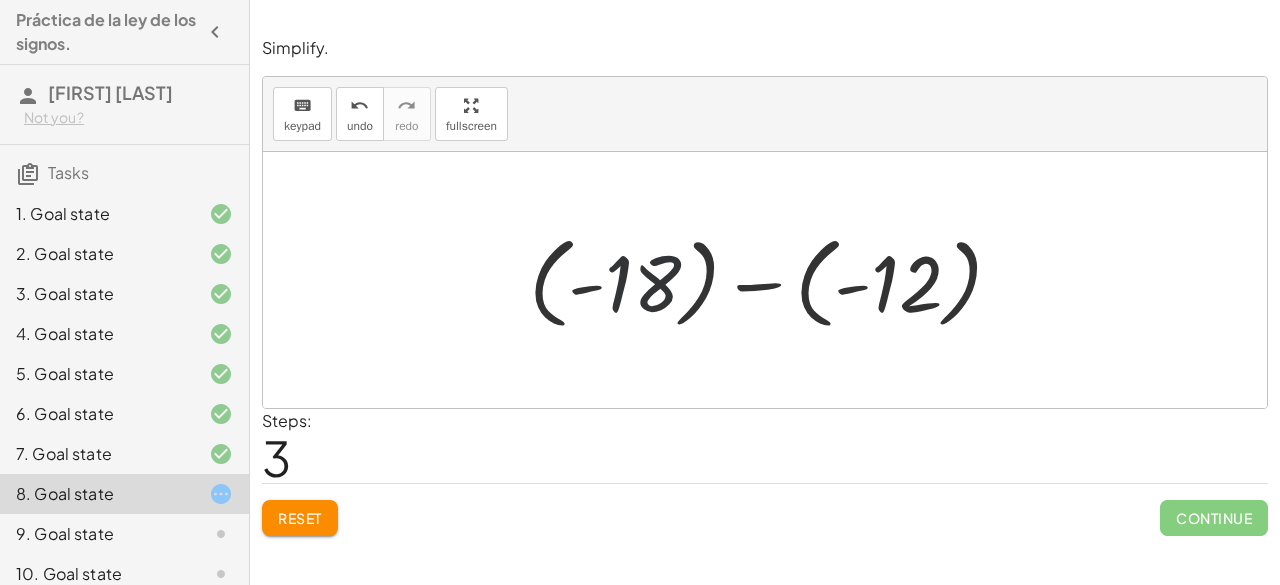 click at bounding box center (773, 280) 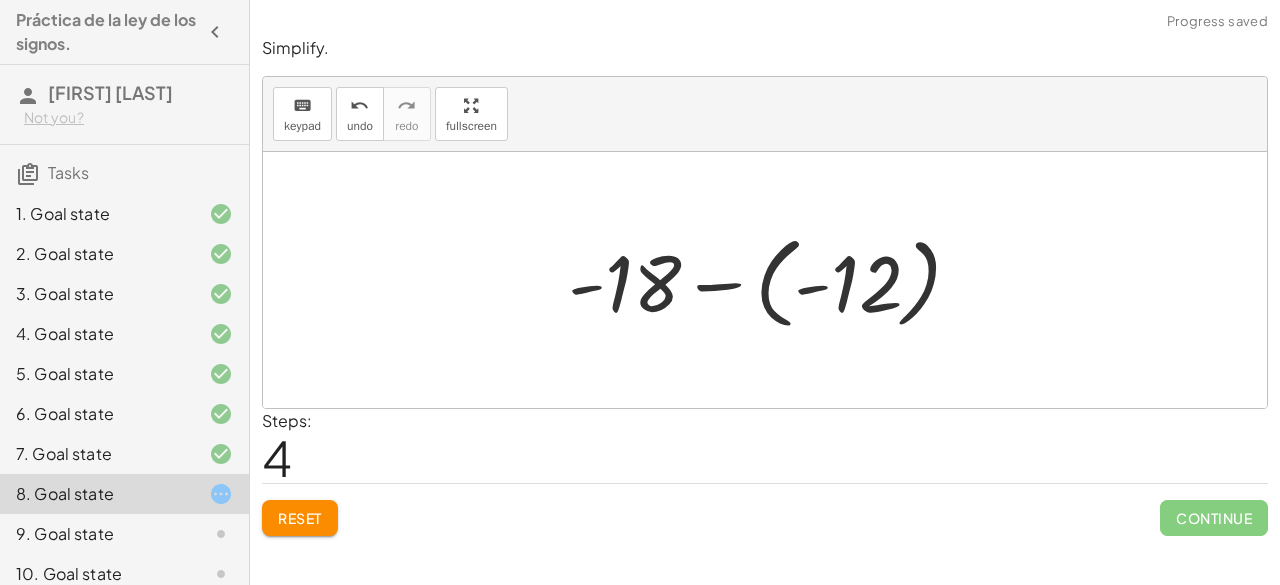 click at bounding box center [773, 280] 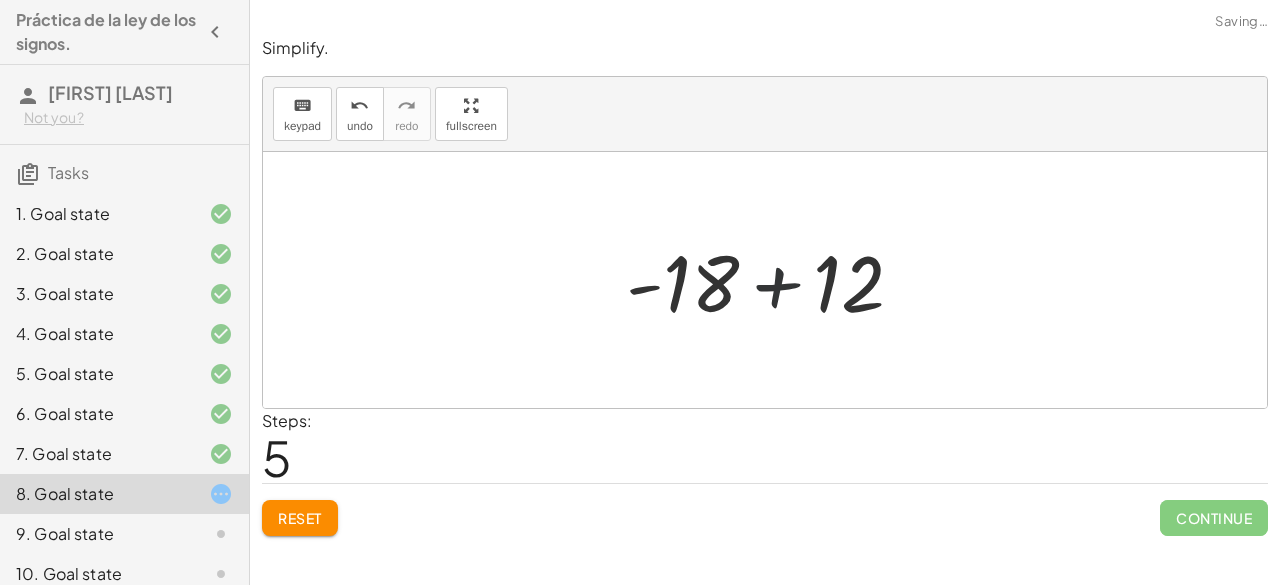 click at bounding box center (773, 280) 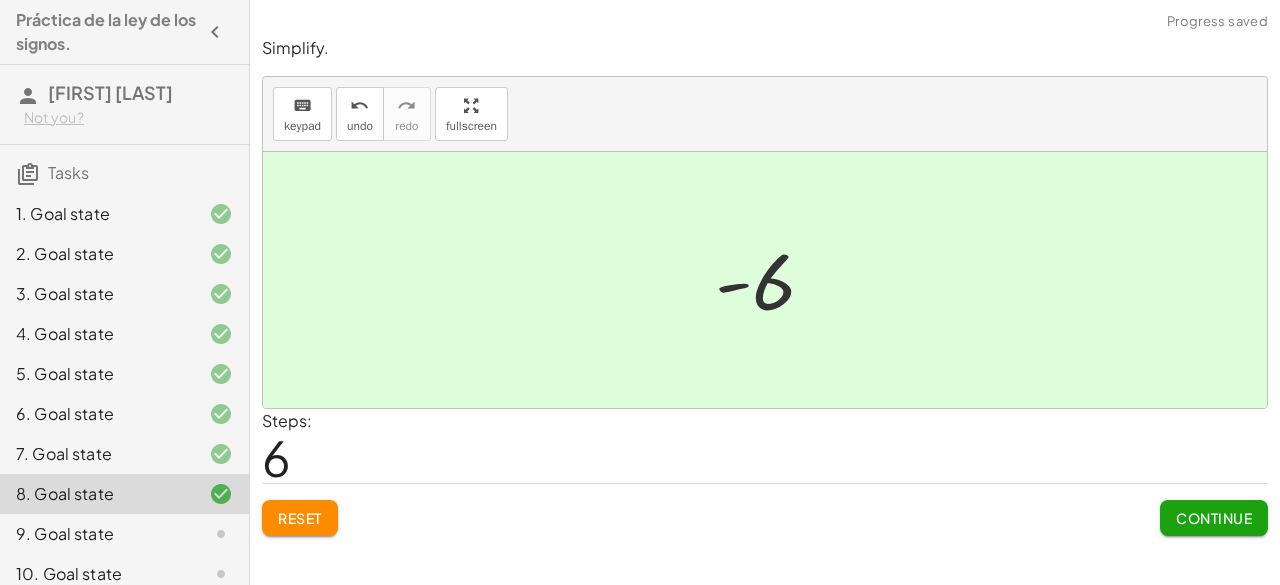 click on "Continue" 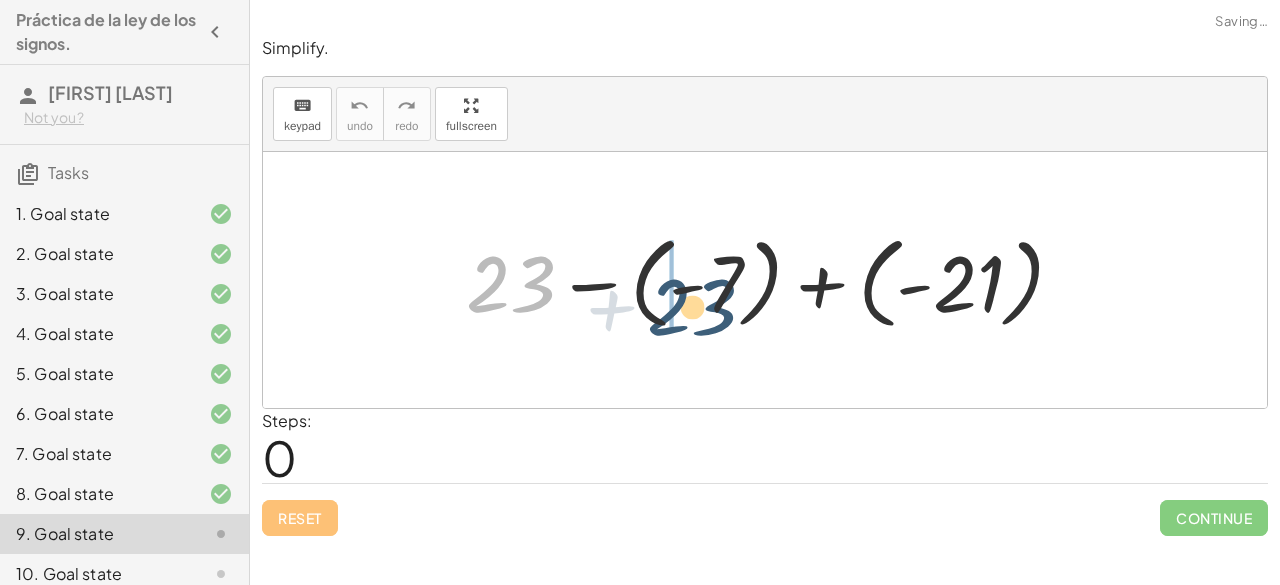 drag, startPoint x: 489, startPoint y: 264, endPoint x: 666, endPoint y: 286, distance: 178.36198 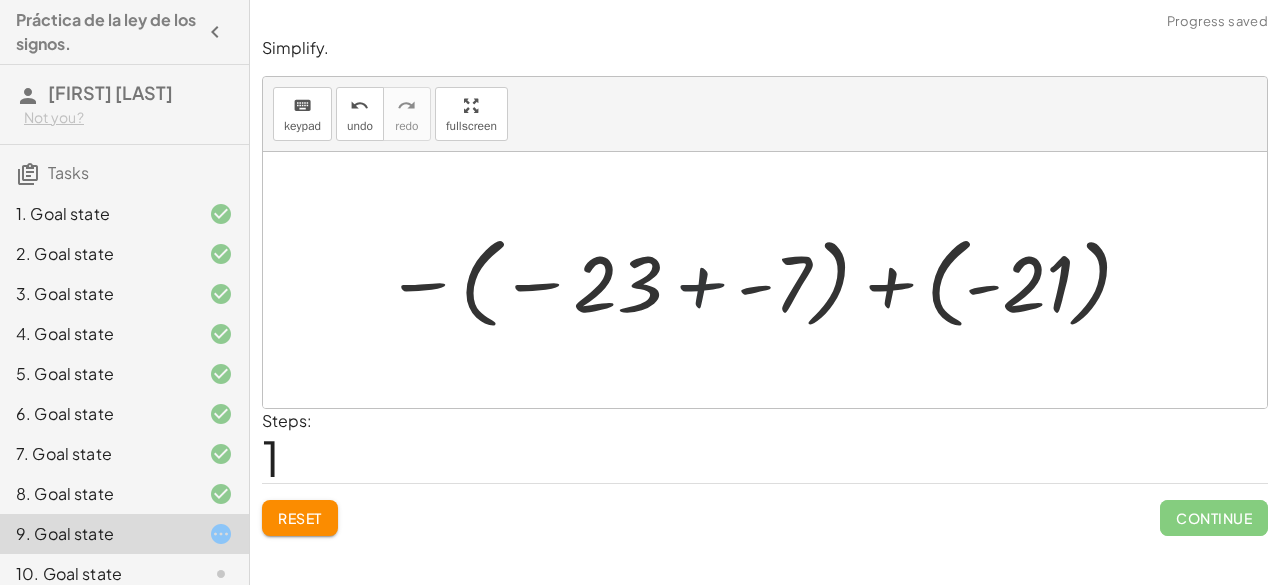 click at bounding box center [760, 280] 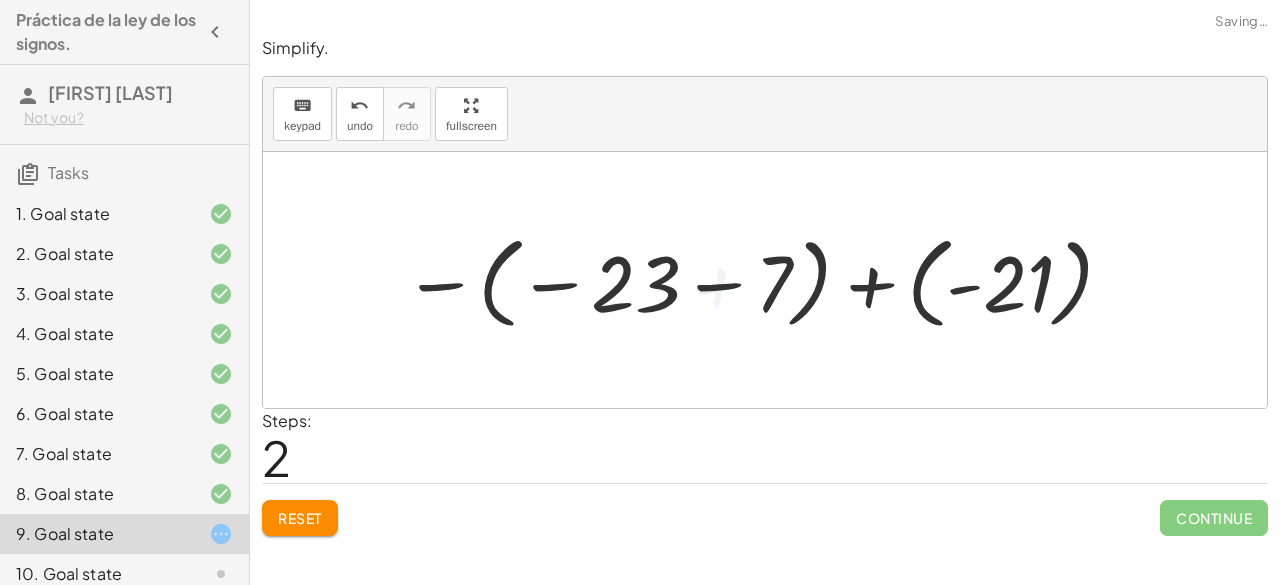 click at bounding box center (759, 280) 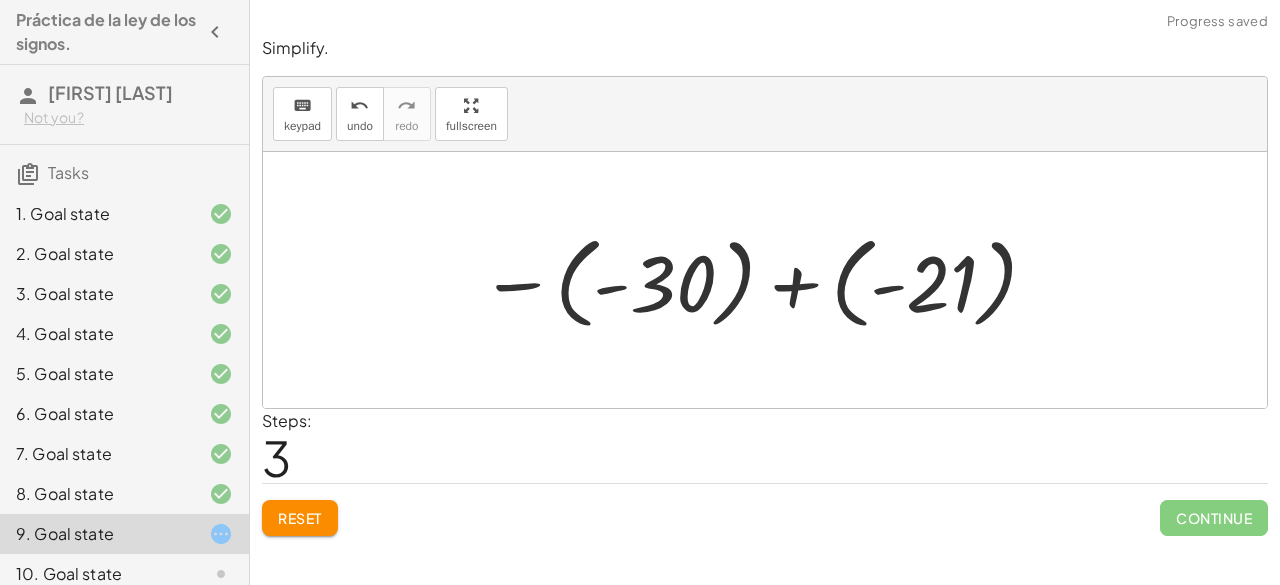 click at bounding box center [760, 280] 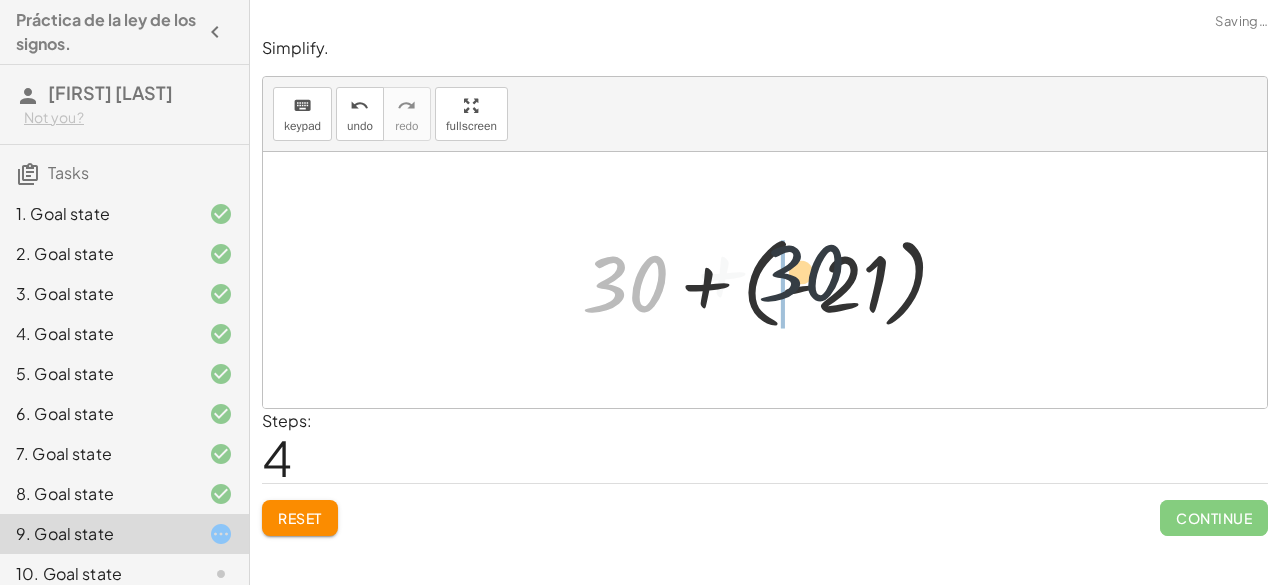 drag, startPoint x: 624, startPoint y: 288, endPoint x: 812, endPoint y: 275, distance: 188.44893 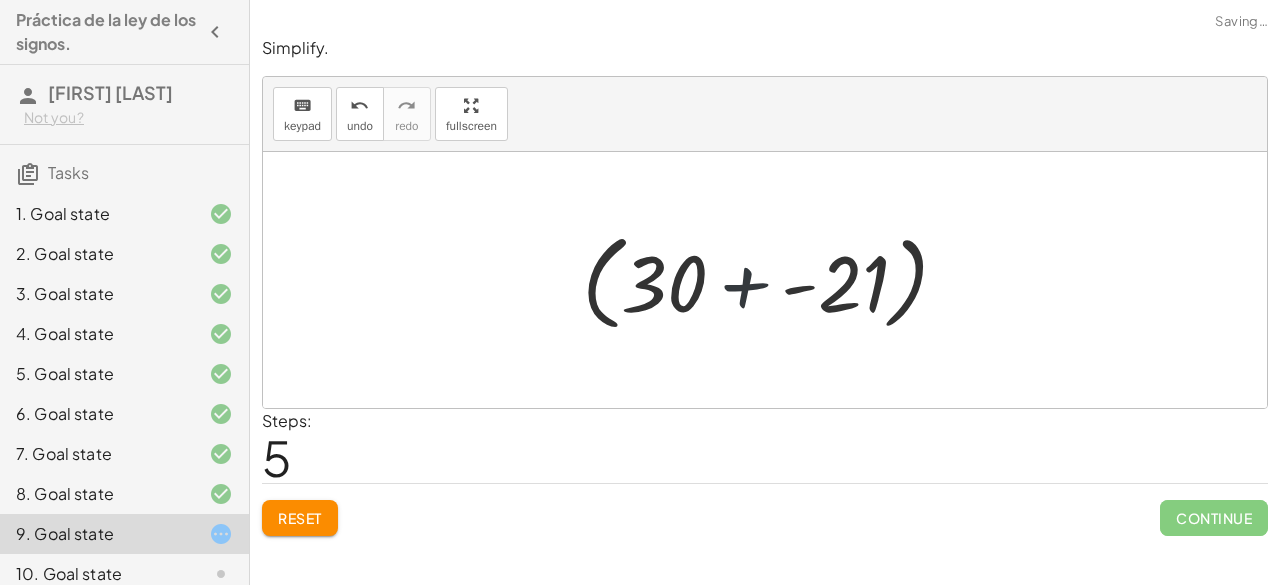 click at bounding box center [773, 280] 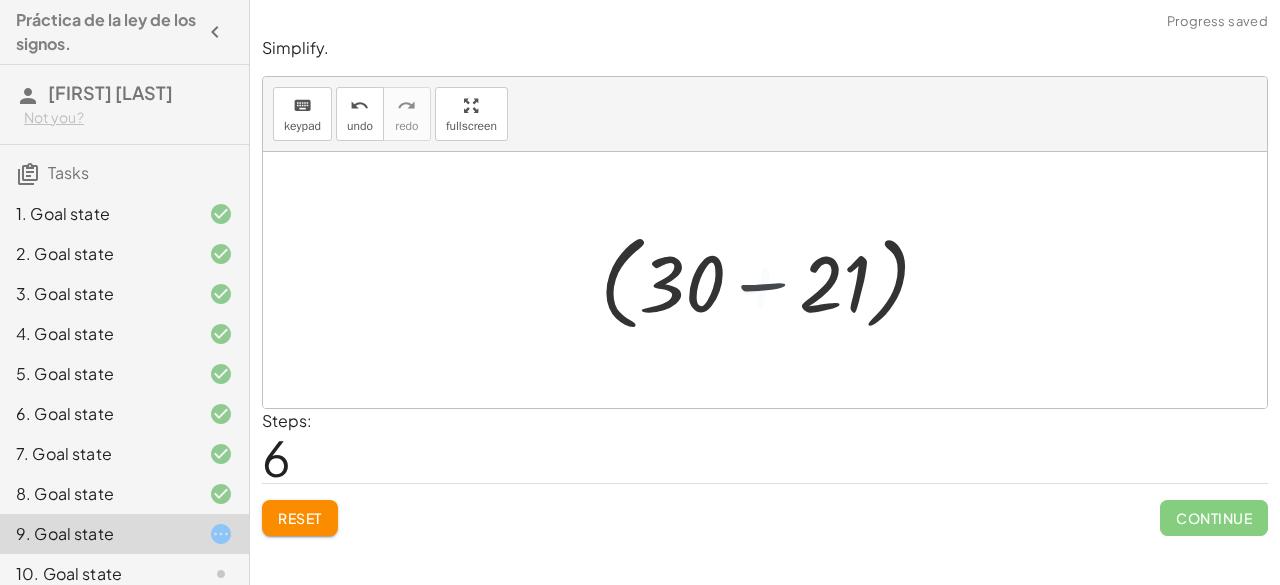 click at bounding box center [773, 280] 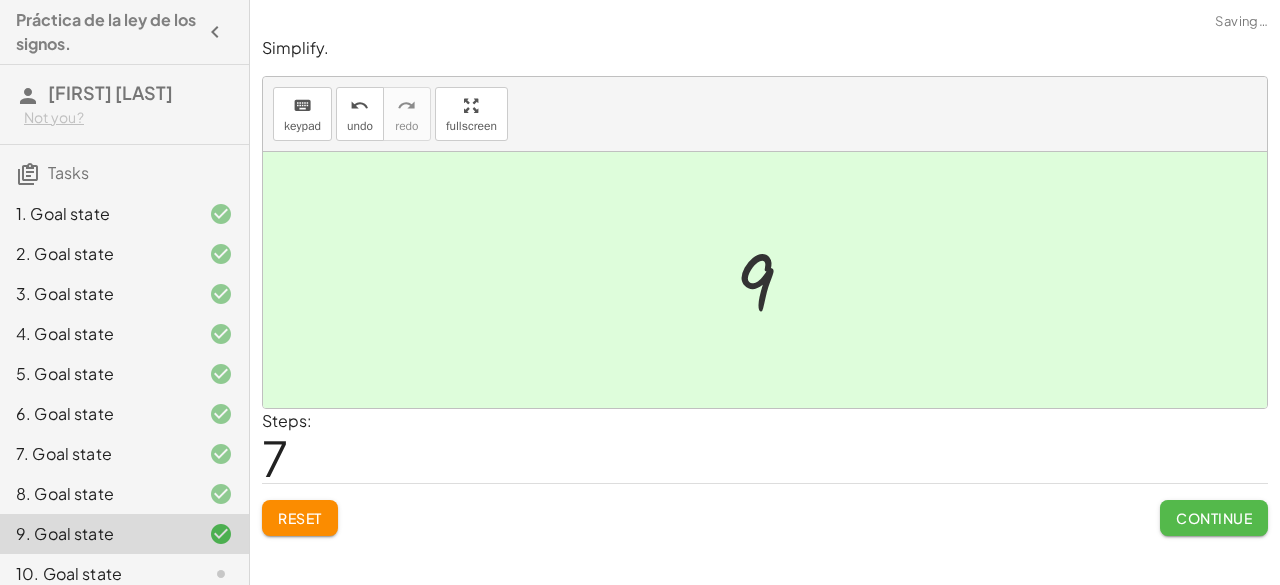 click on "Continue" 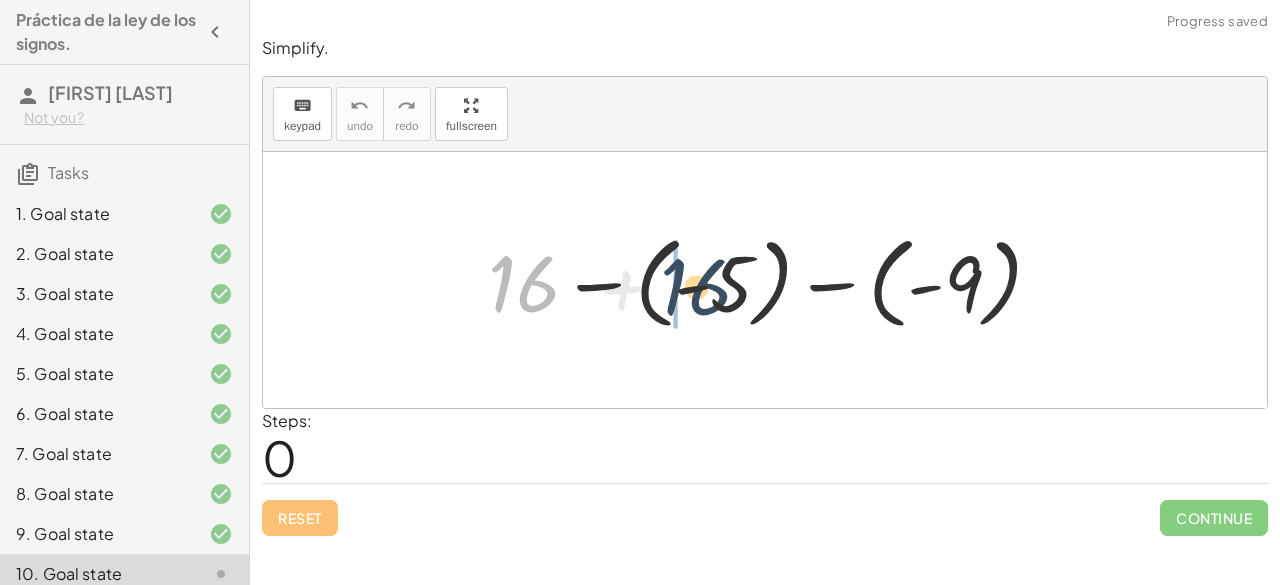 drag, startPoint x: 532, startPoint y: 274, endPoint x: 709, endPoint y: 277, distance: 177.02542 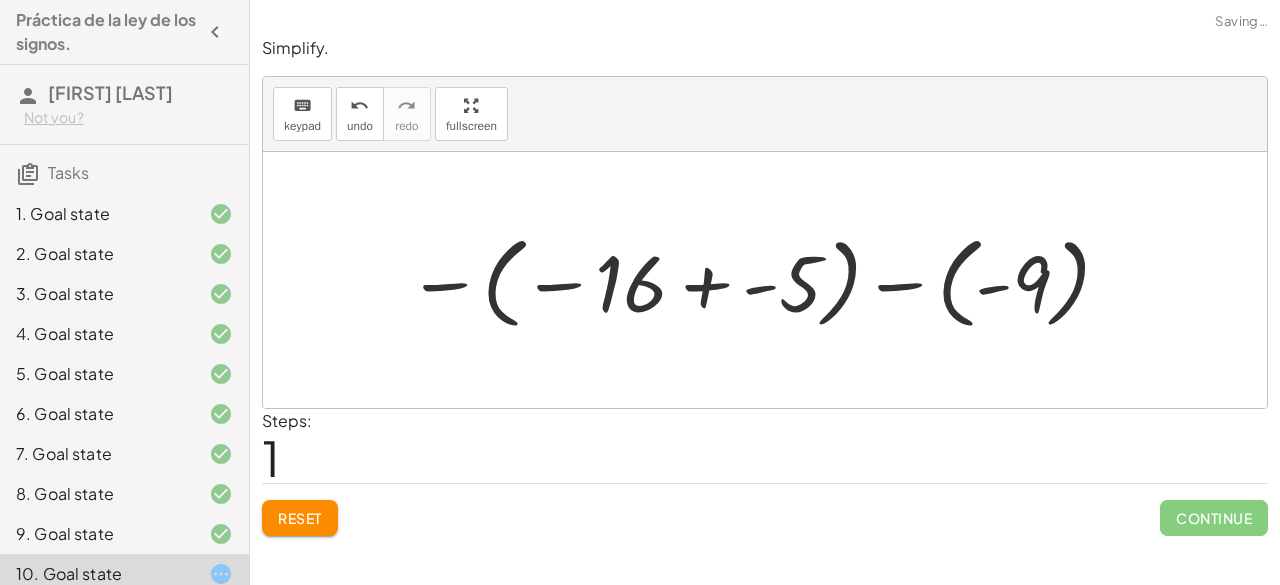 click at bounding box center (760, 280) 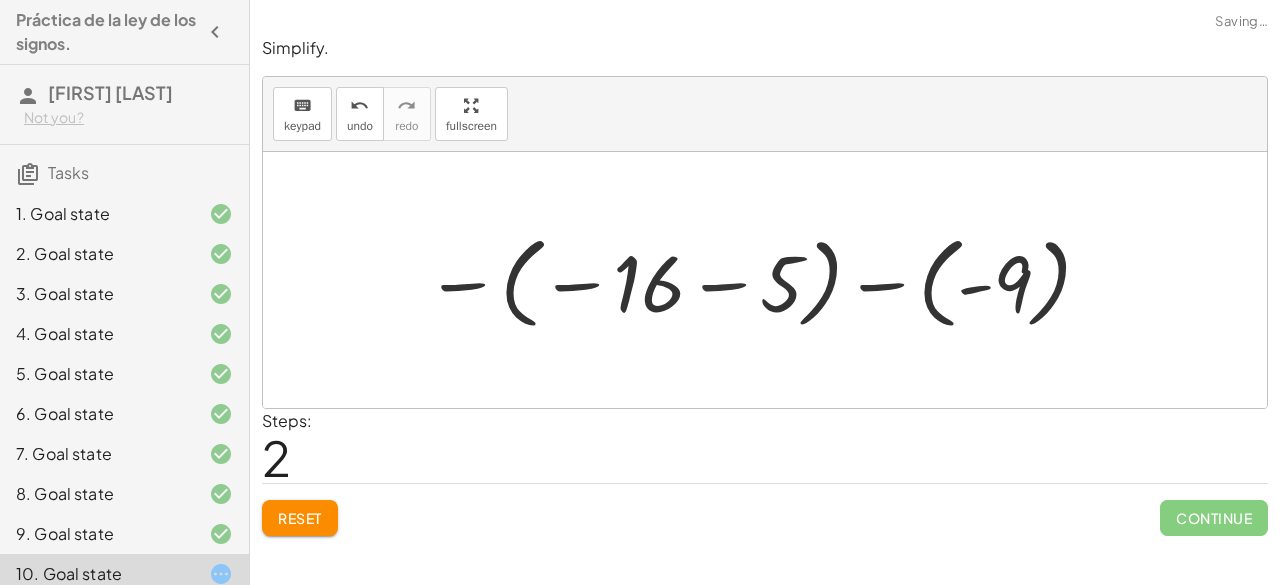 click at bounding box center [759, 280] 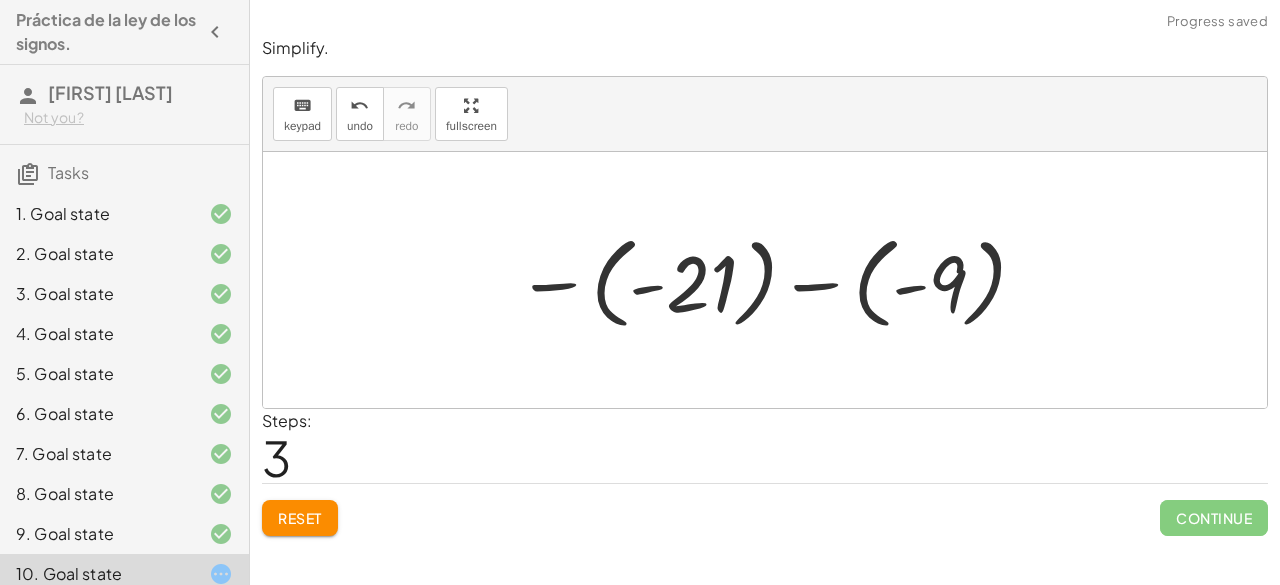 click at bounding box center (772, 280) 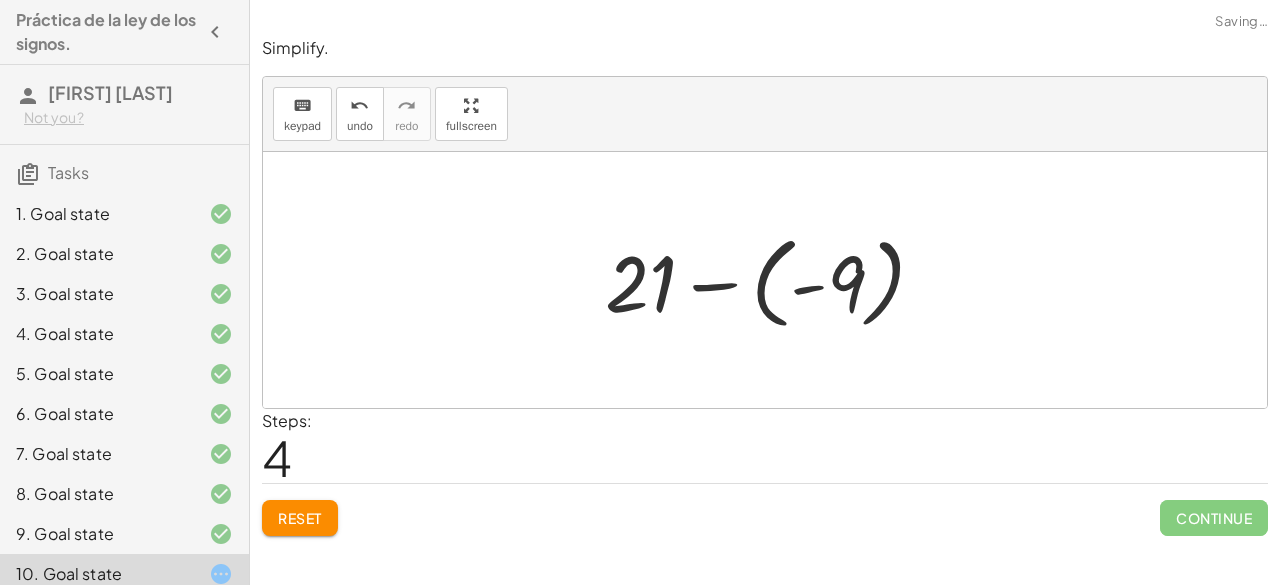 click at bounding box center (773, 280) 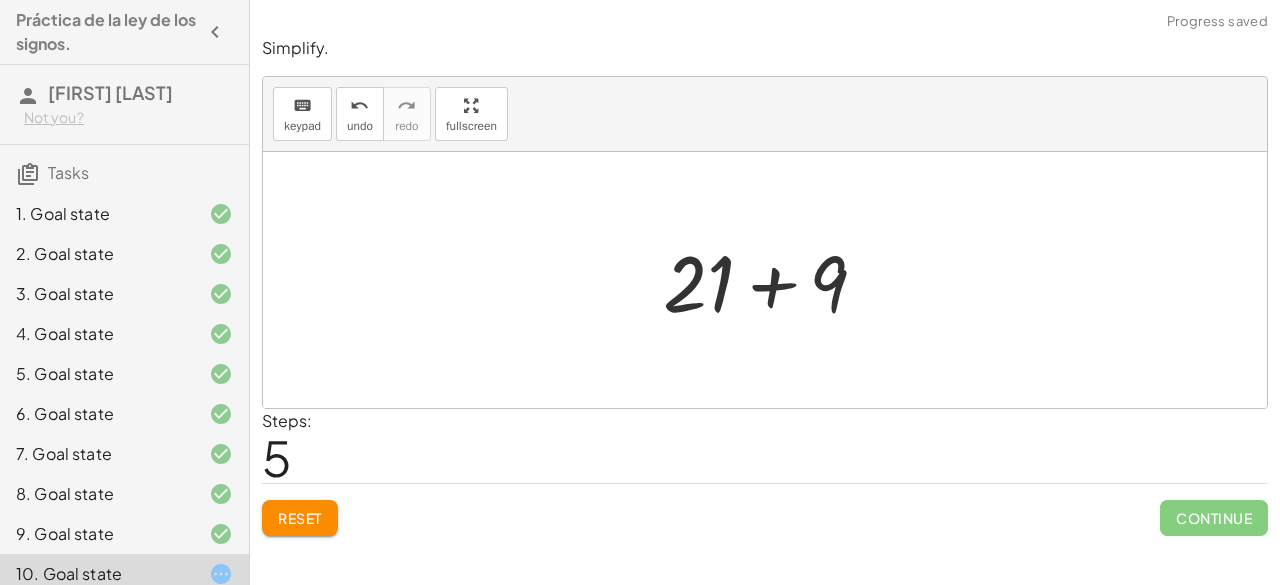 click at bounding box center [773, 280] 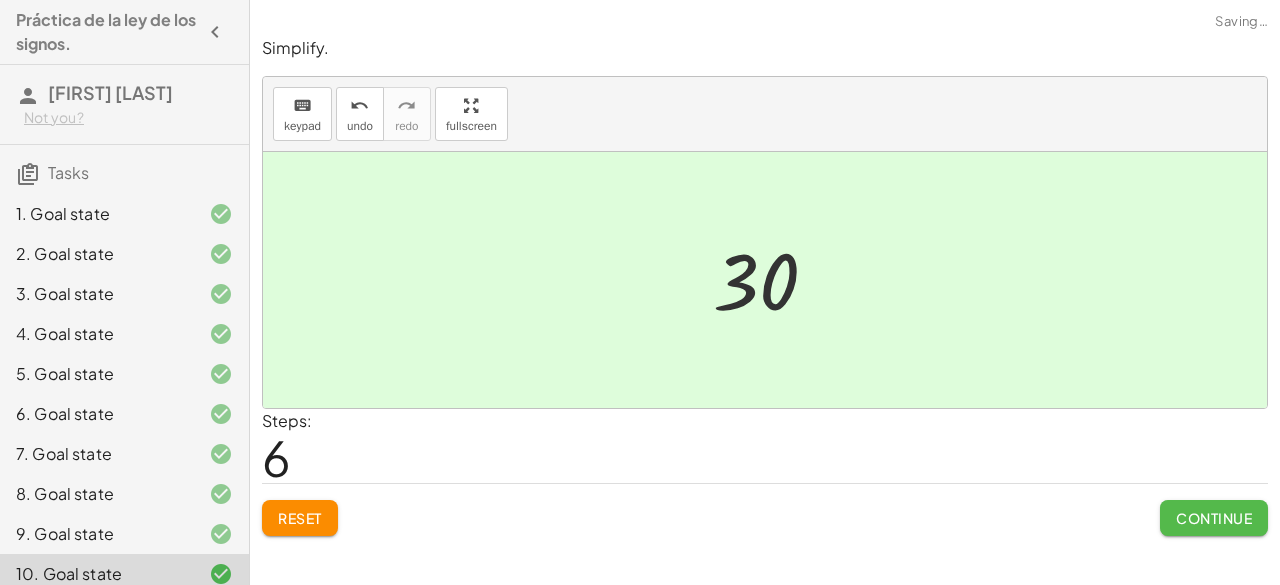 click on "Continue" at bounding box center (1214, 518) 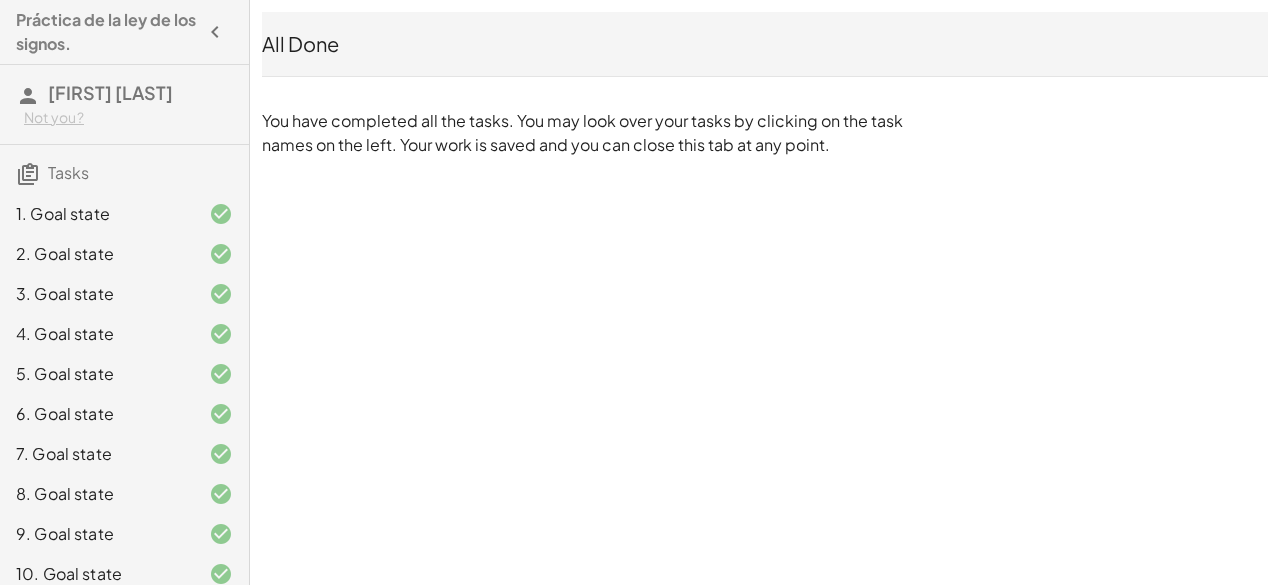 scroll, scrollTop: 16, scrollLeft: 0, axis: vertical 